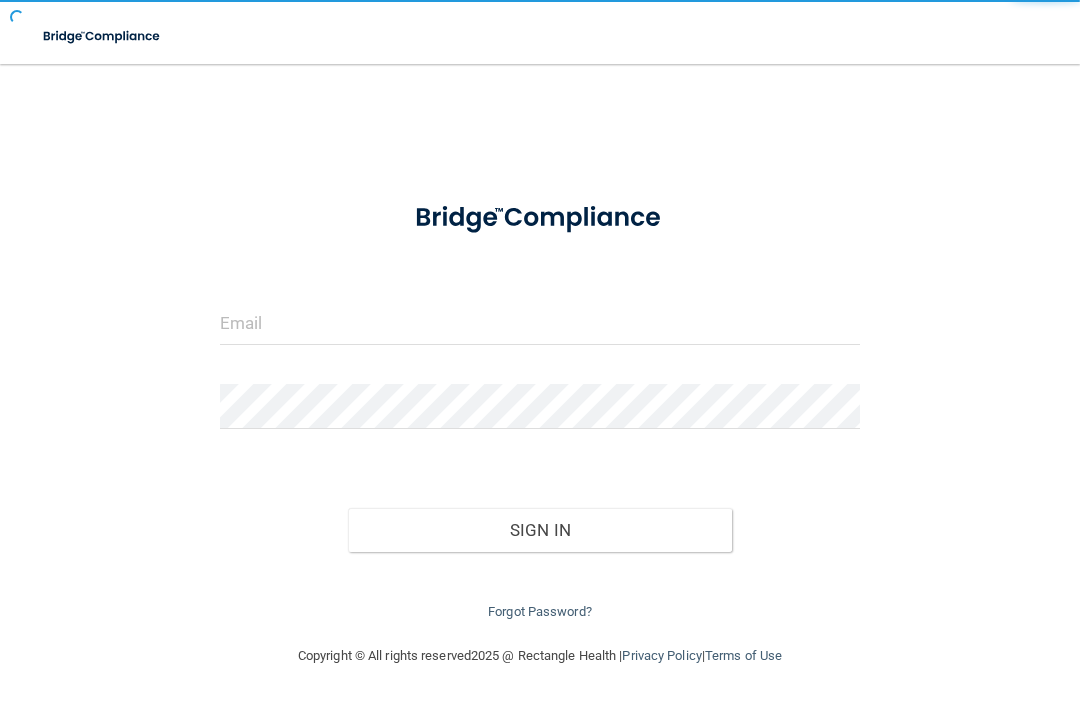 scroll, scrollTop: 0, scrollLeft: 0, axis: both 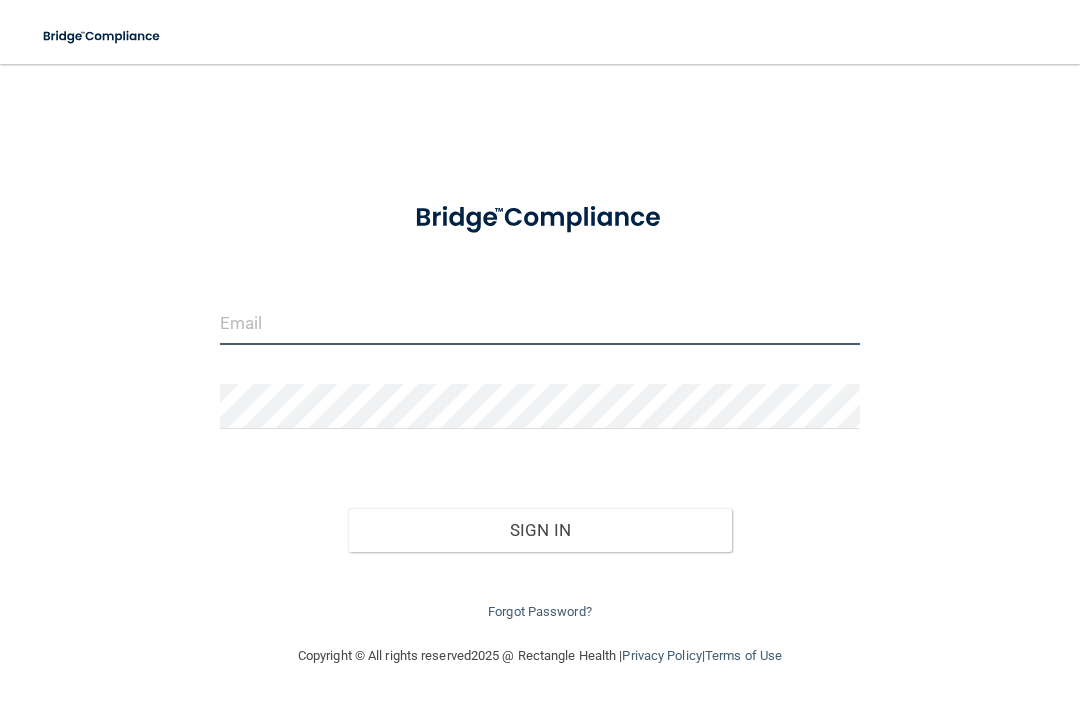 type on "[EMAIL_ADDRESS][DOMAIN_NAME]" 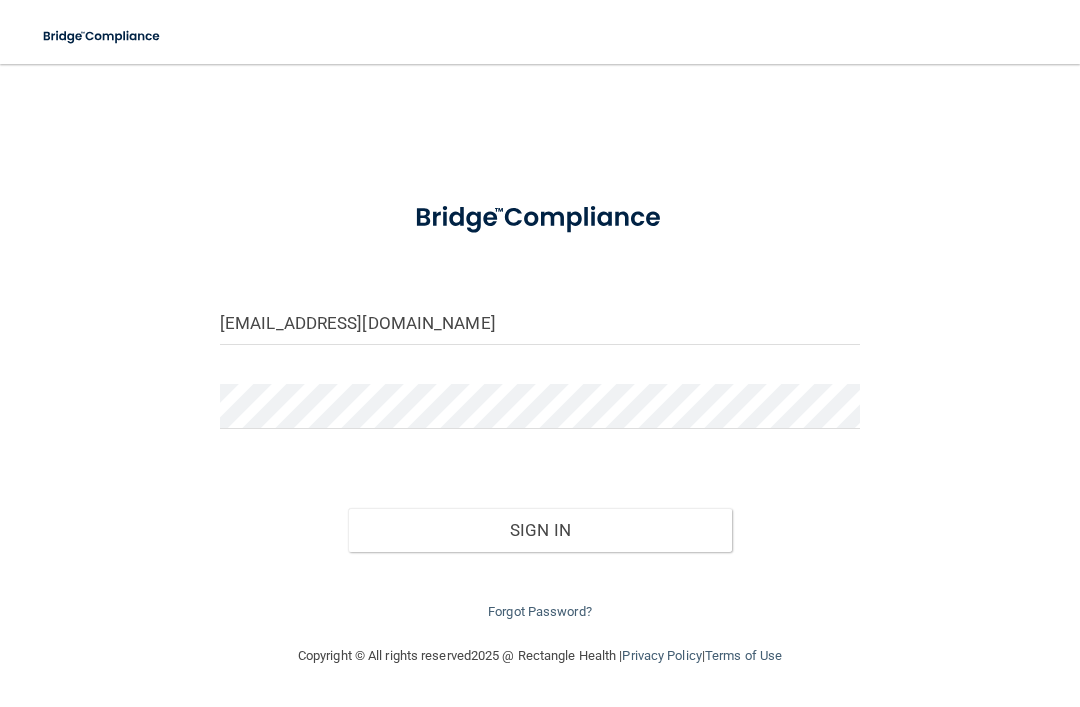 click on "Sign In" at bounding box center (540, 530) 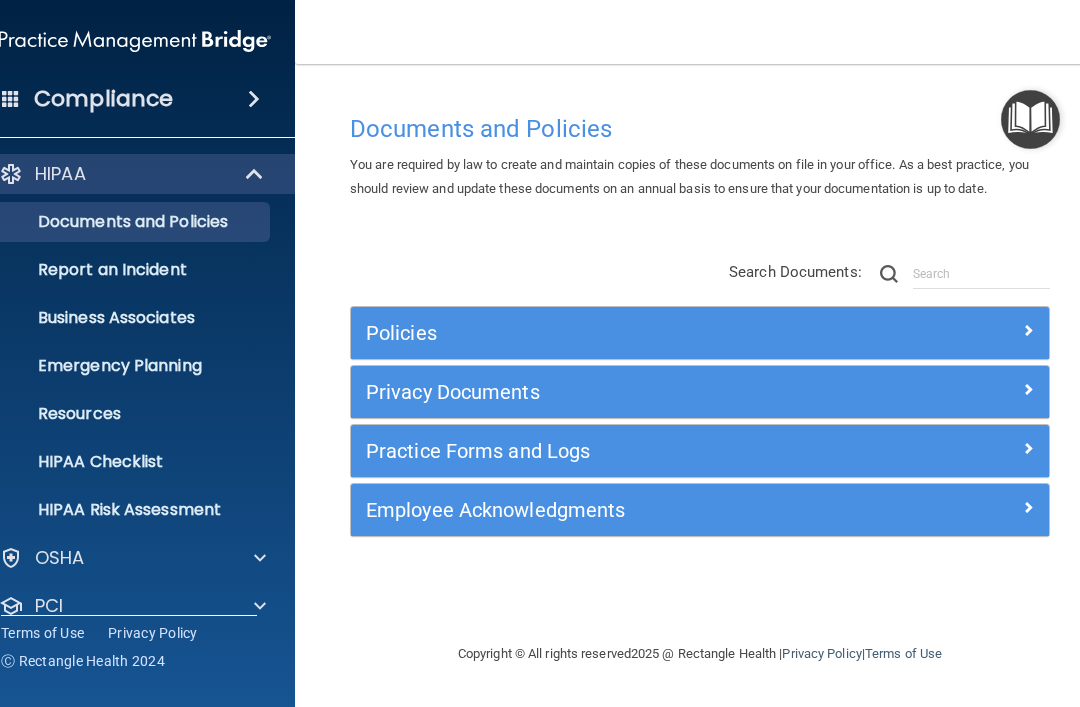 click at bounding box center [256, 174] 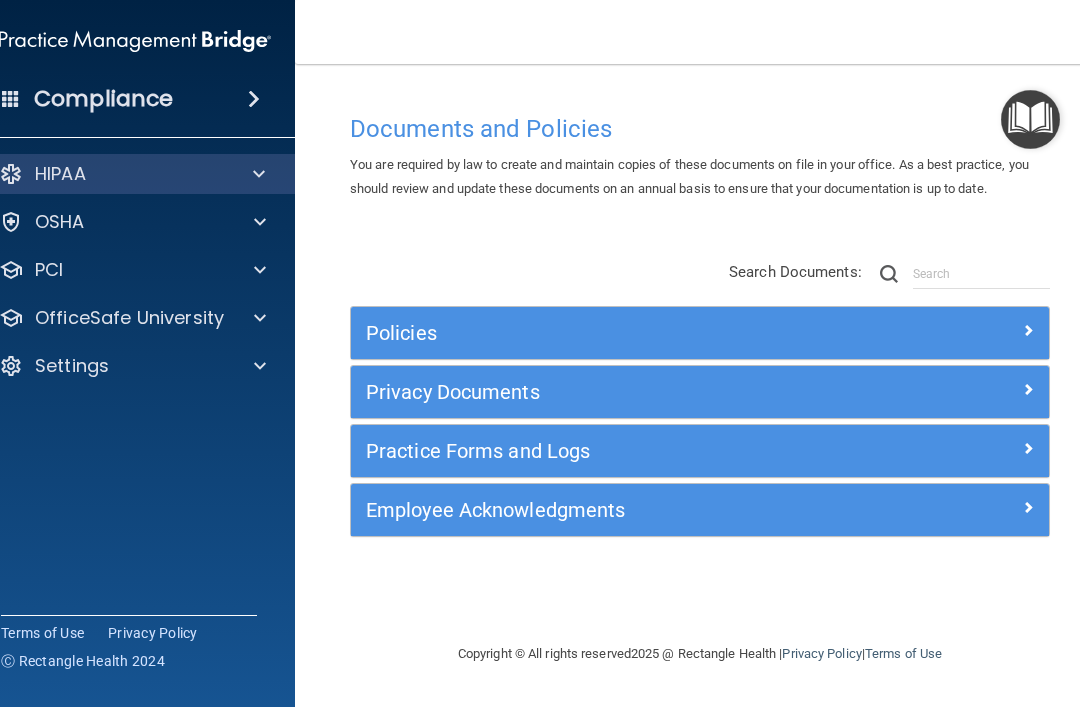 click at bounding box center (257, 318) 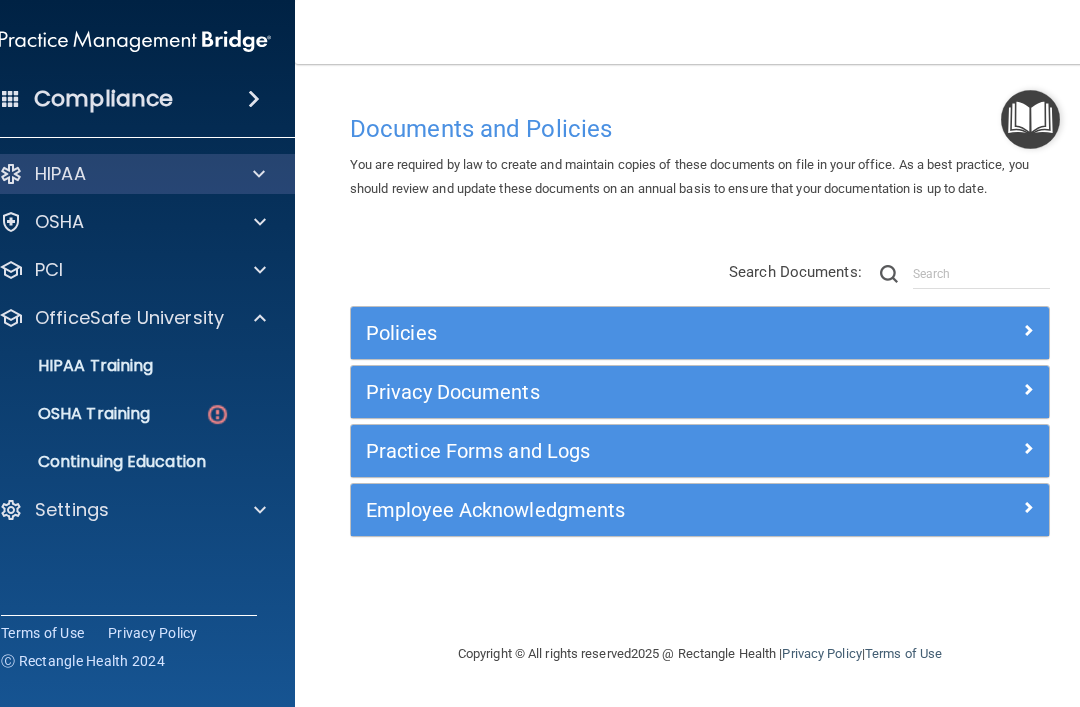click on "HIPAA Training" at bounding box center (70, 366) 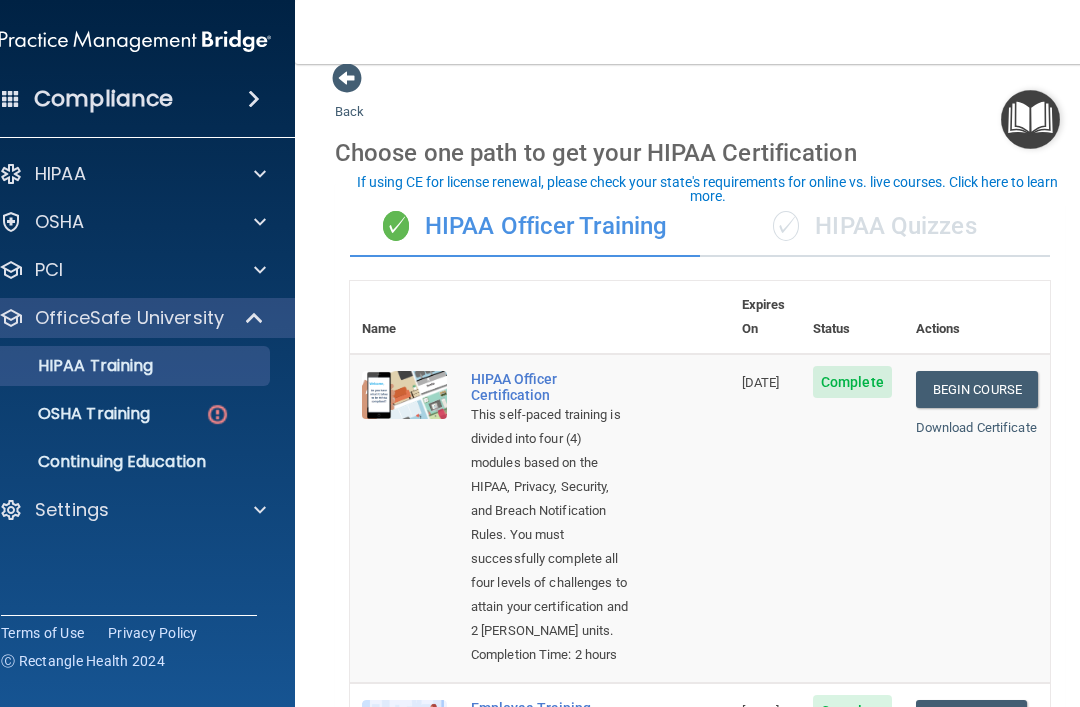 scroll, scrollTop: 9, scrollLeft: 0, axis: vertical 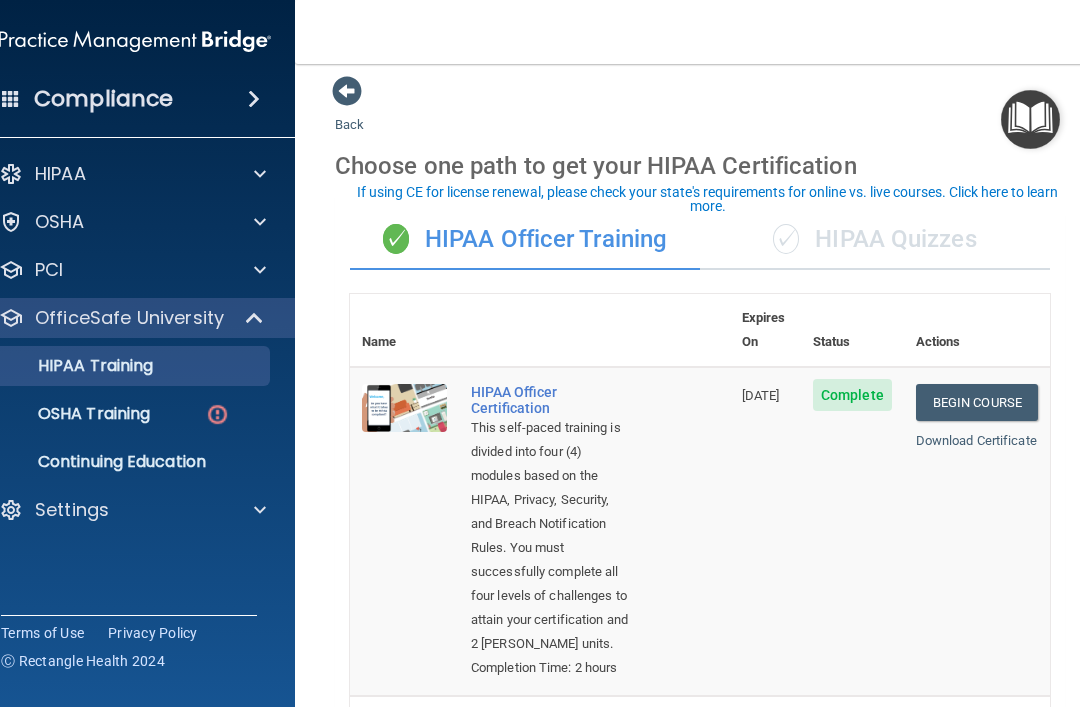 click on "✓   HIPAA Quizzes" at bounding box center (875, 240) 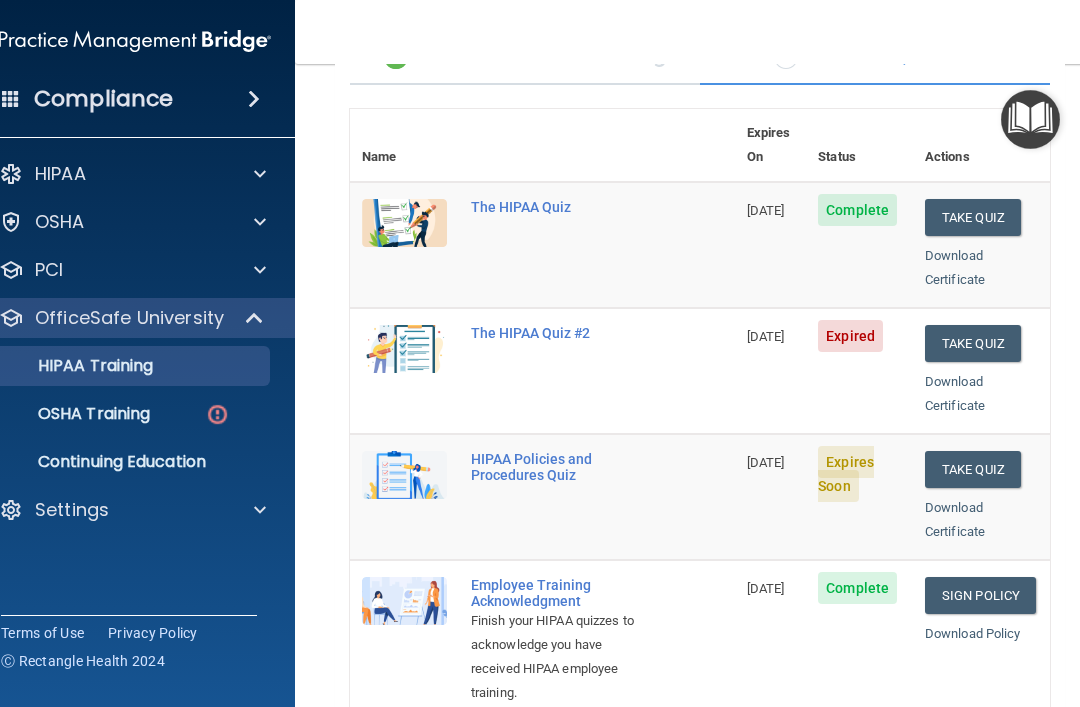 scroll, scrollTop: 177, scrollLeft: 0, axis: vertical 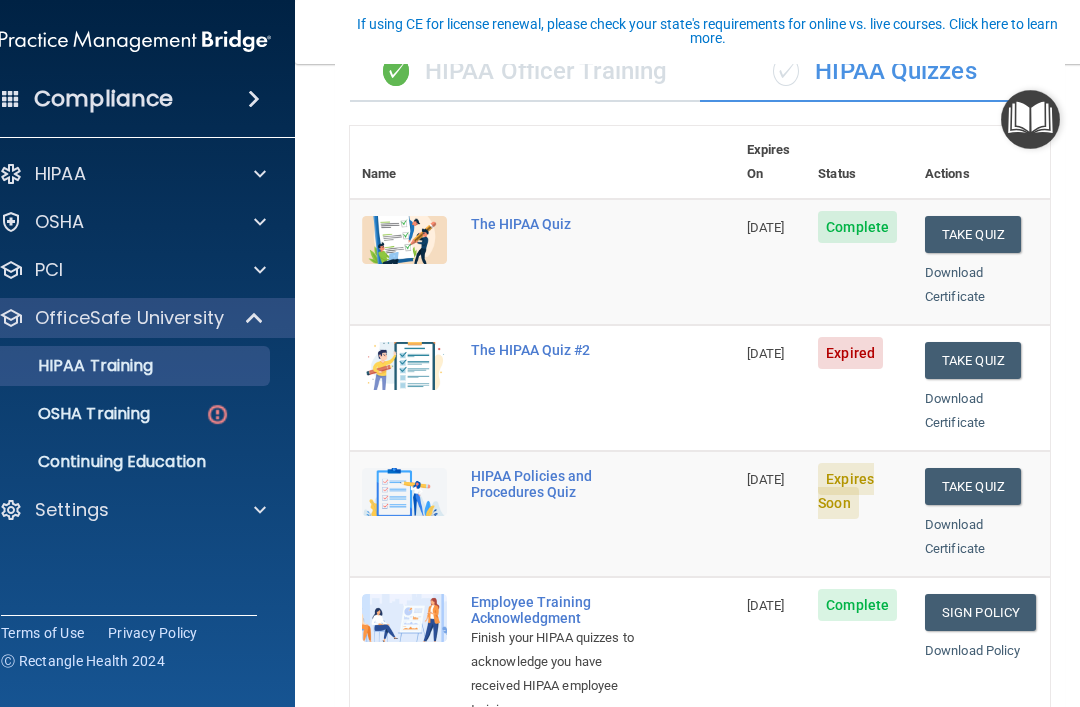 click on "Take Quiz" at bounding box center (973, 360) 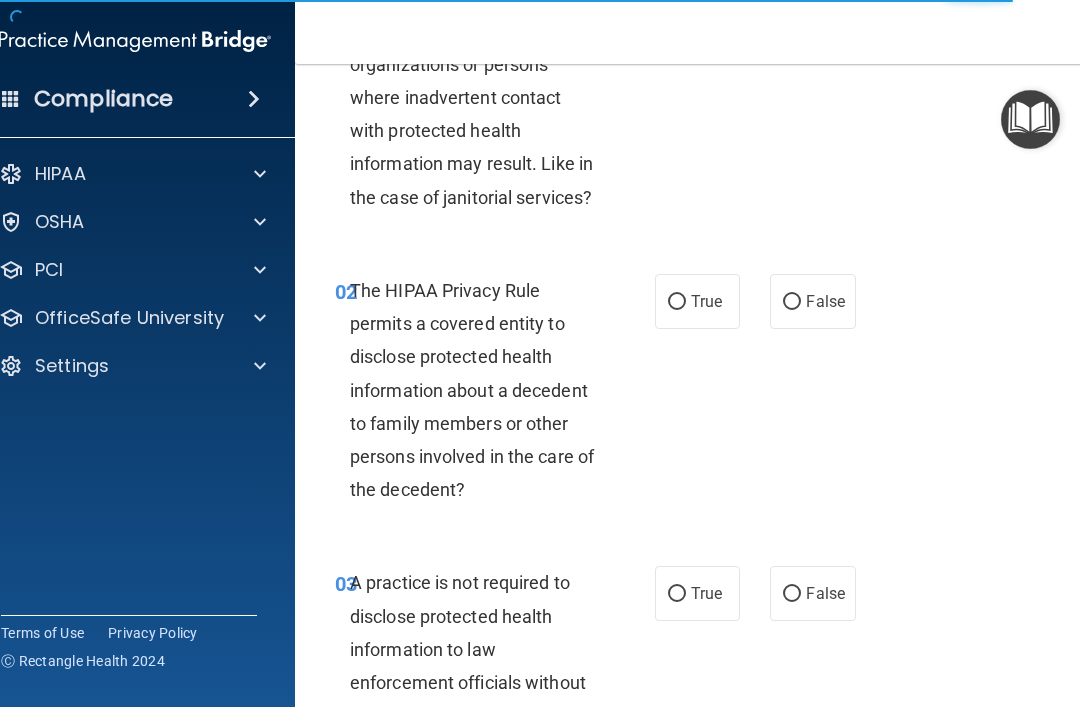 scroll, scrollTop: 0, scrollLeft: 0, axis: both 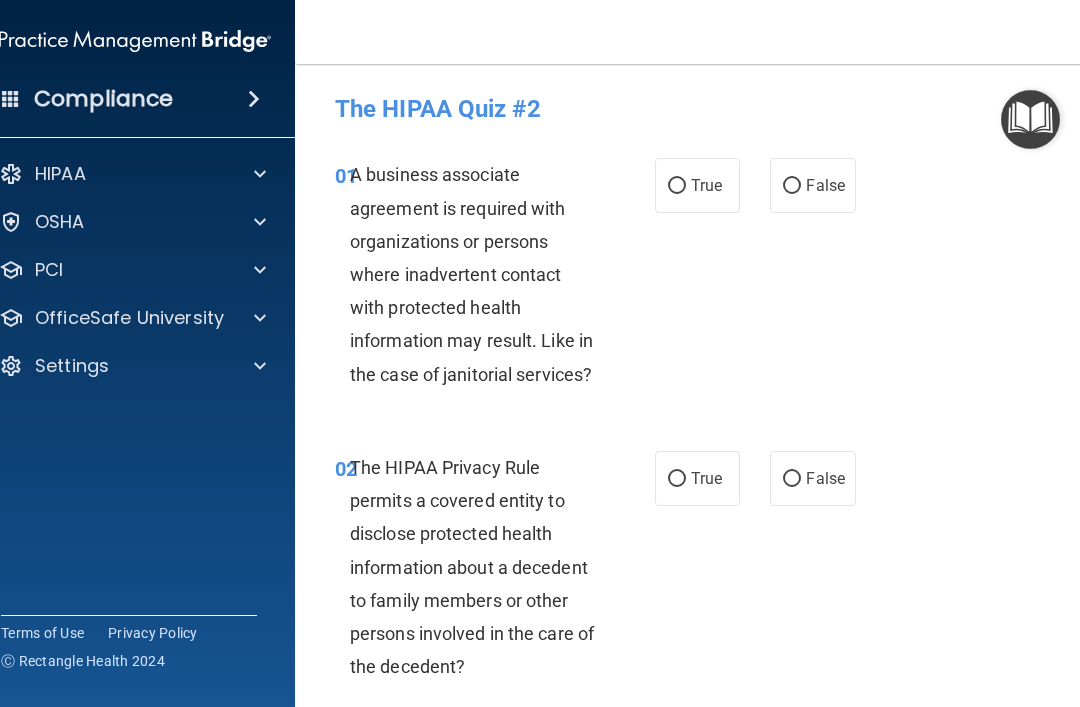 click on "False" at bounding box center (812, 185) 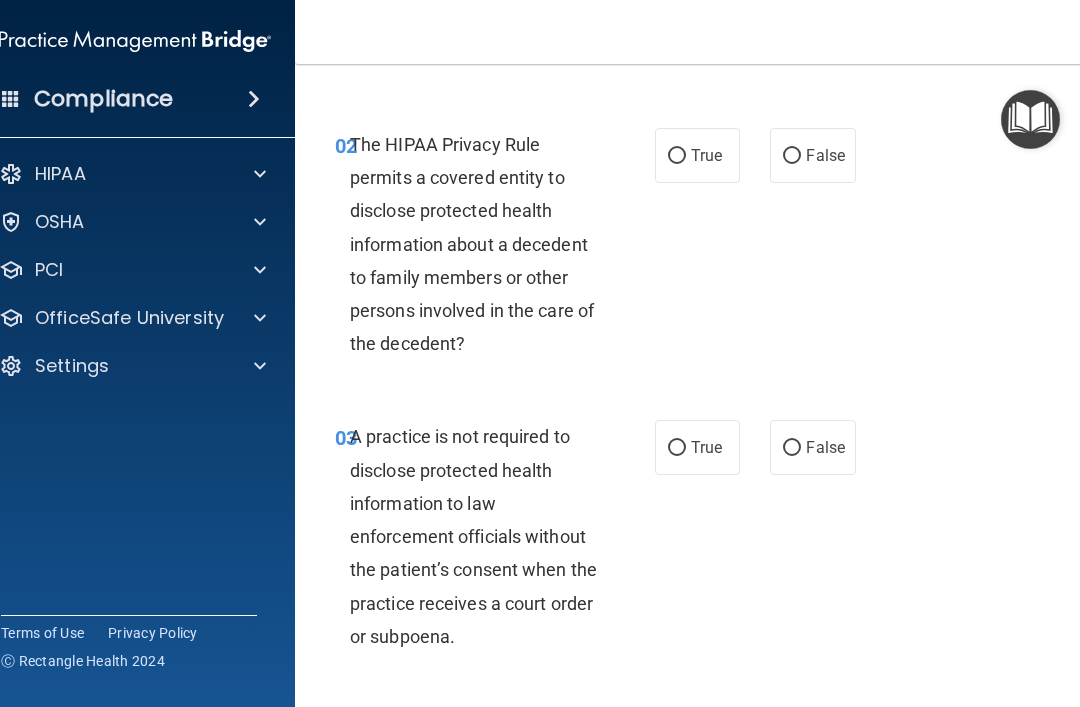 scroll, scrollTop: 330, scrollLeft: 0, axis: vertical 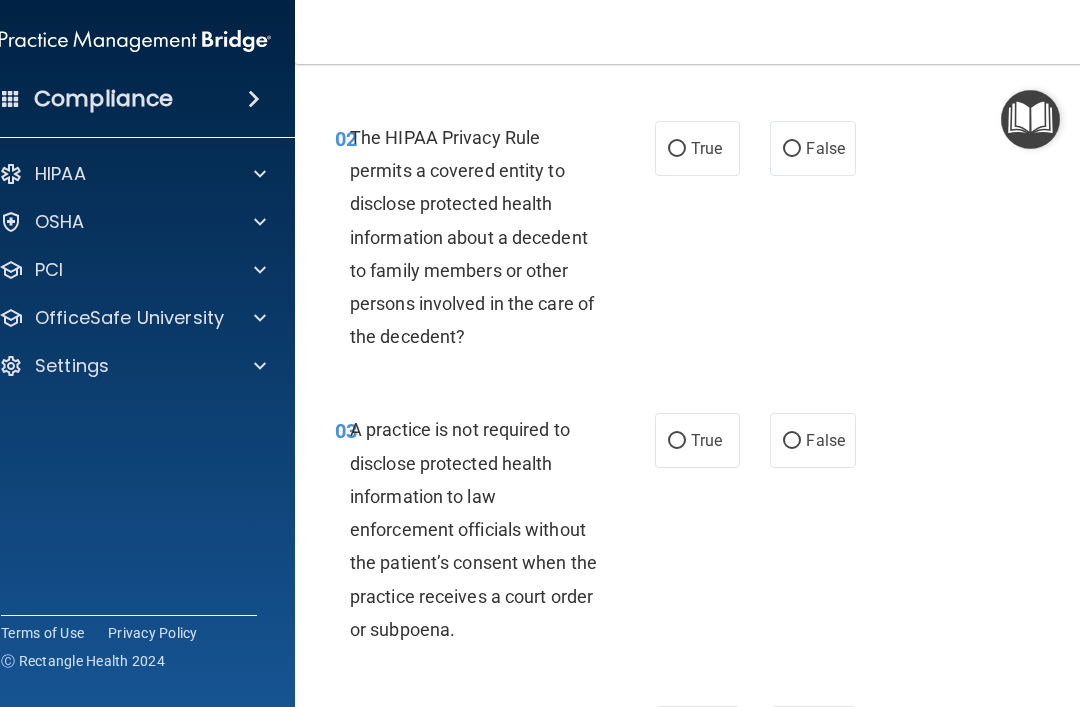 click on "True" at bounding box center [706, 148] 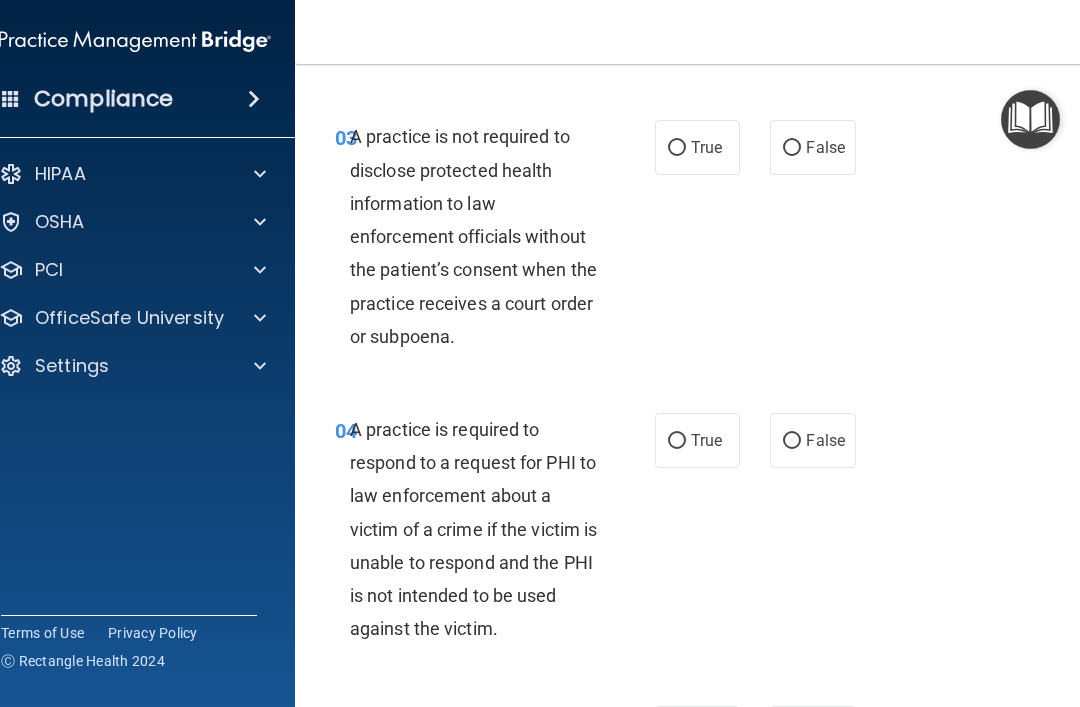 scroll, scrollTop: 625, scrollLeft: 0, axis: vertical 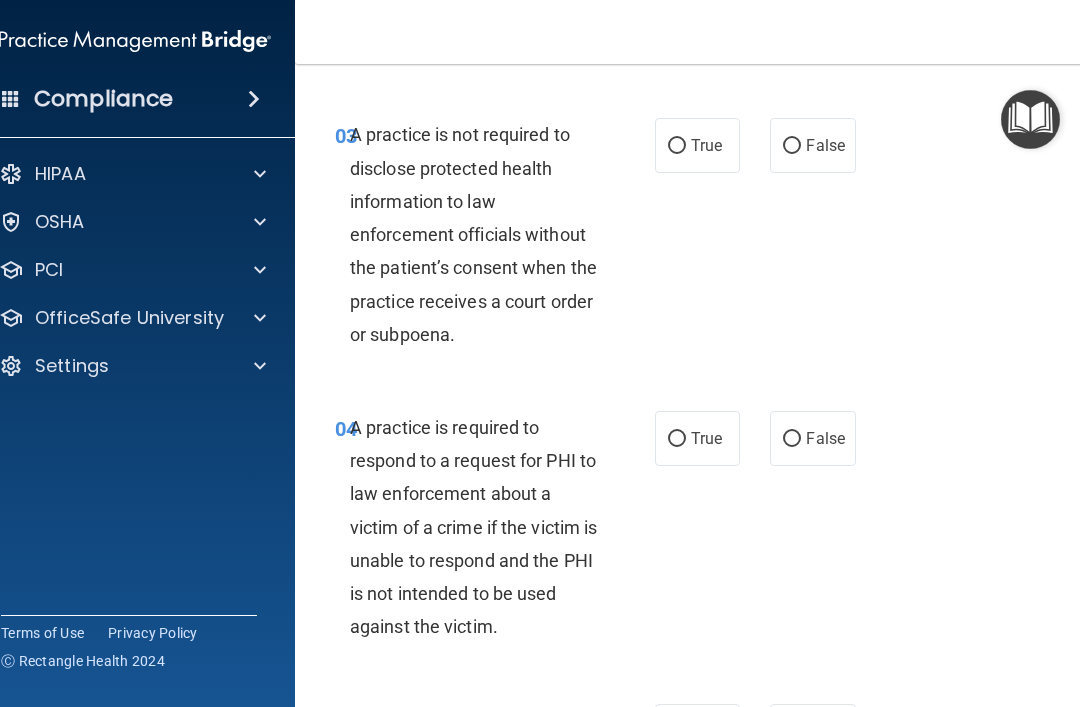 click on "False" at bounding box center (825, 145) 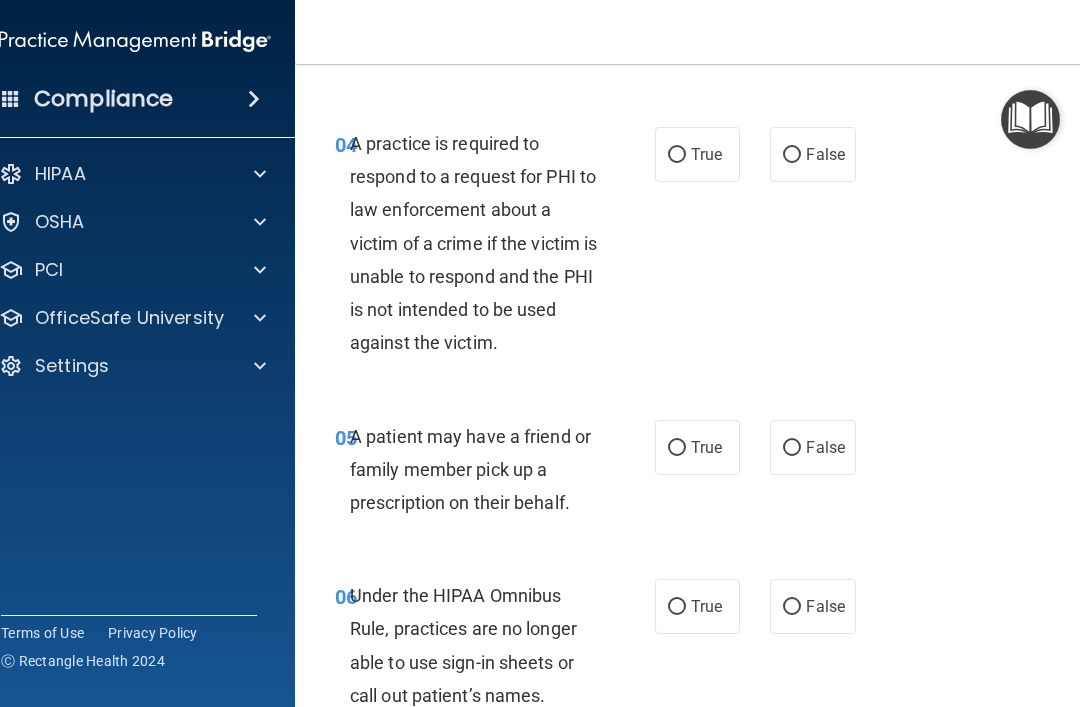scroll, scrollTop: 910, scrollLeft: 0, axis: vertical 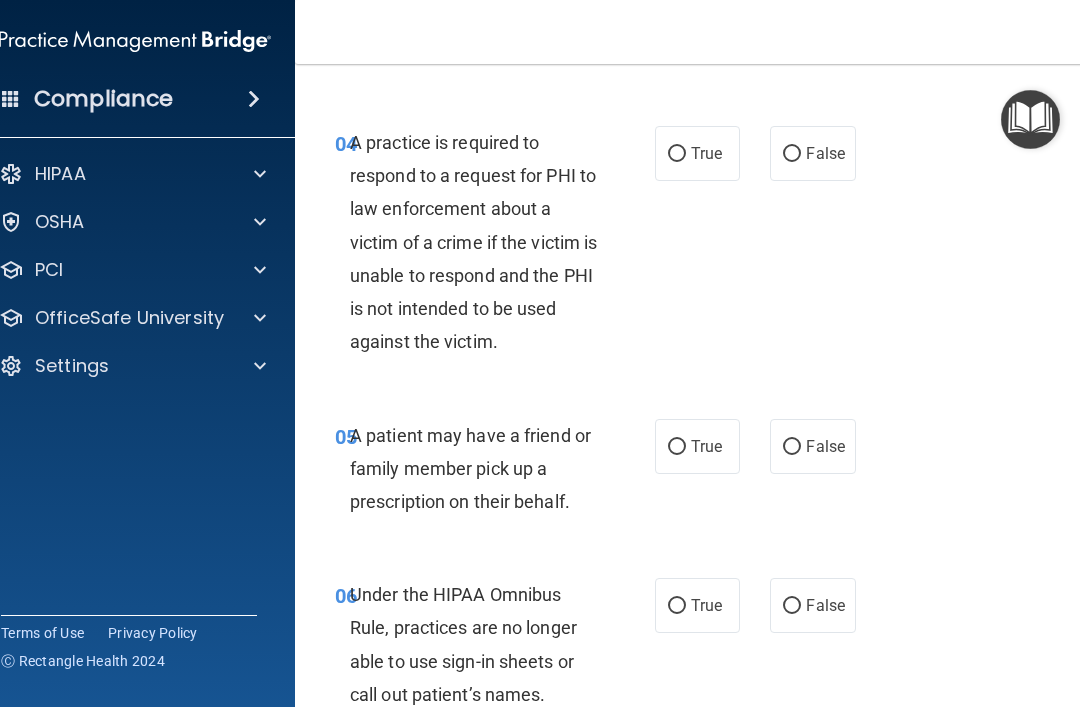 click on "False" at bounding box center [825, 153] 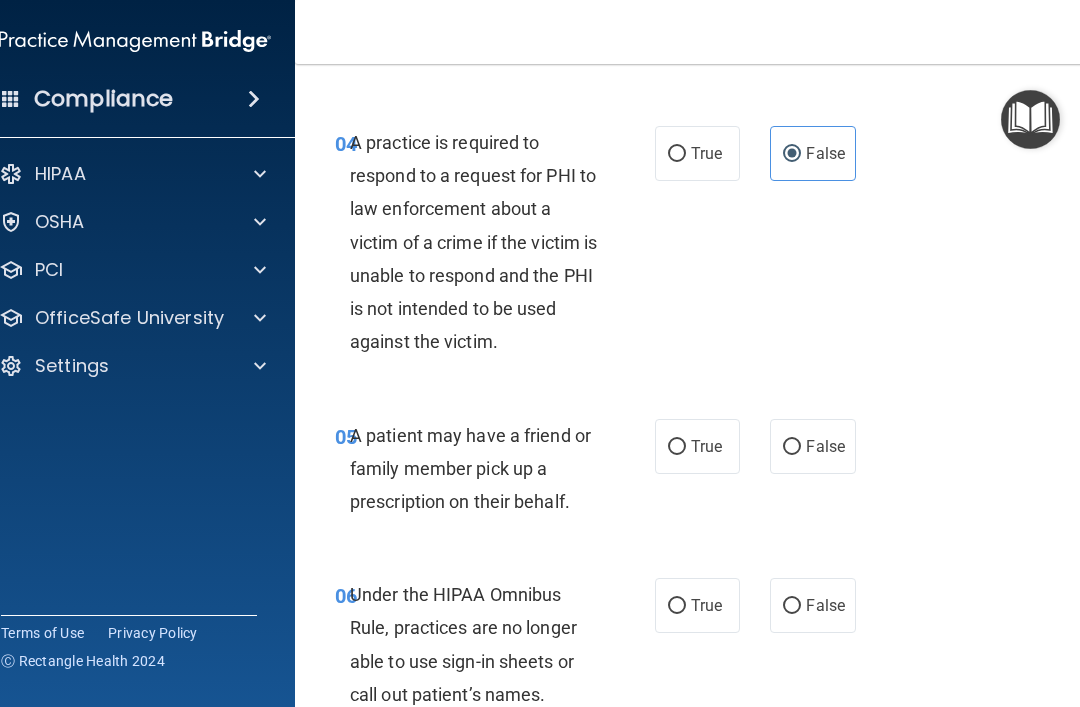 click on "True" at bounding box center (706, 153) 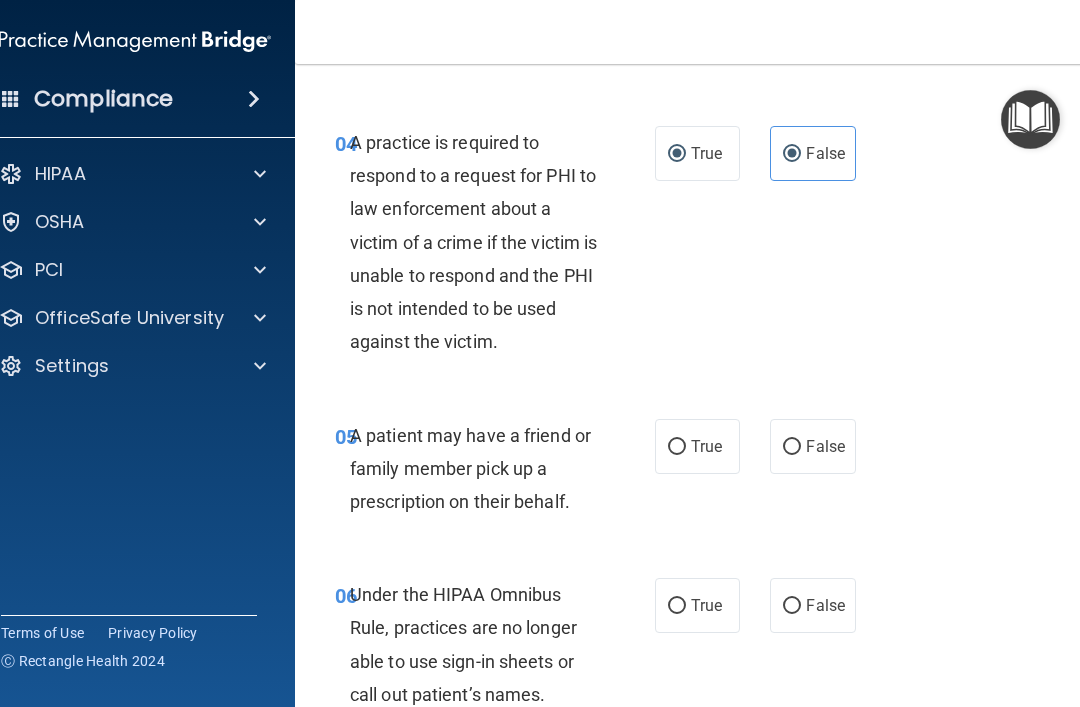 radio on "false" 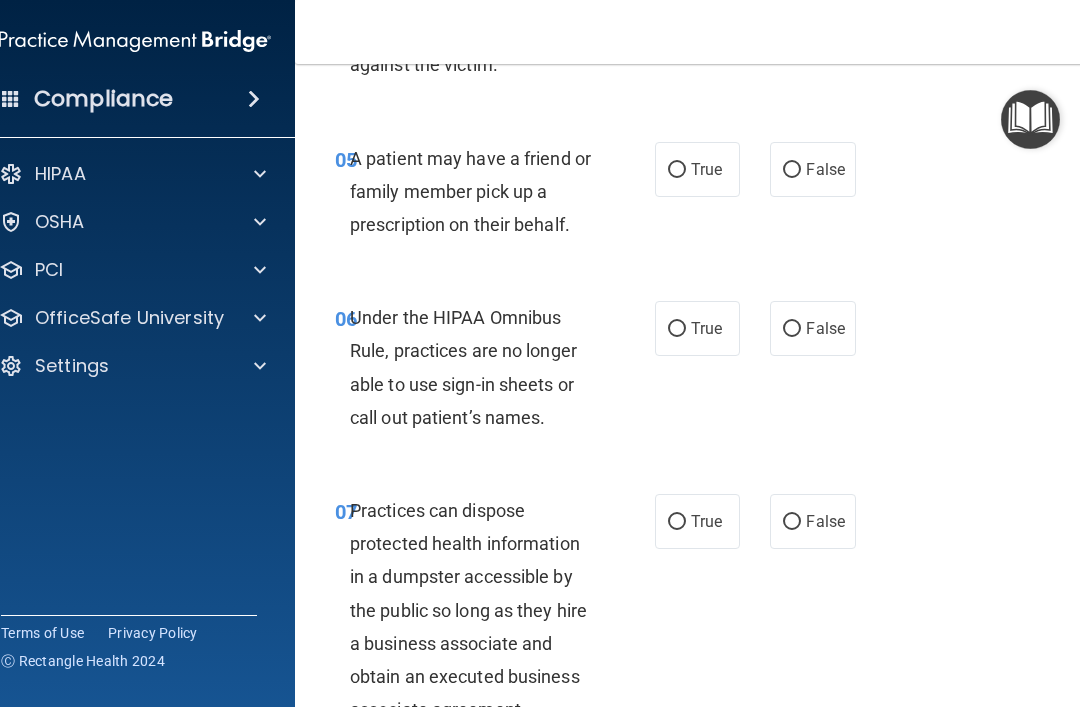 scroll, scrollTop: 1204, scrollLeft: 0, axis: vertical 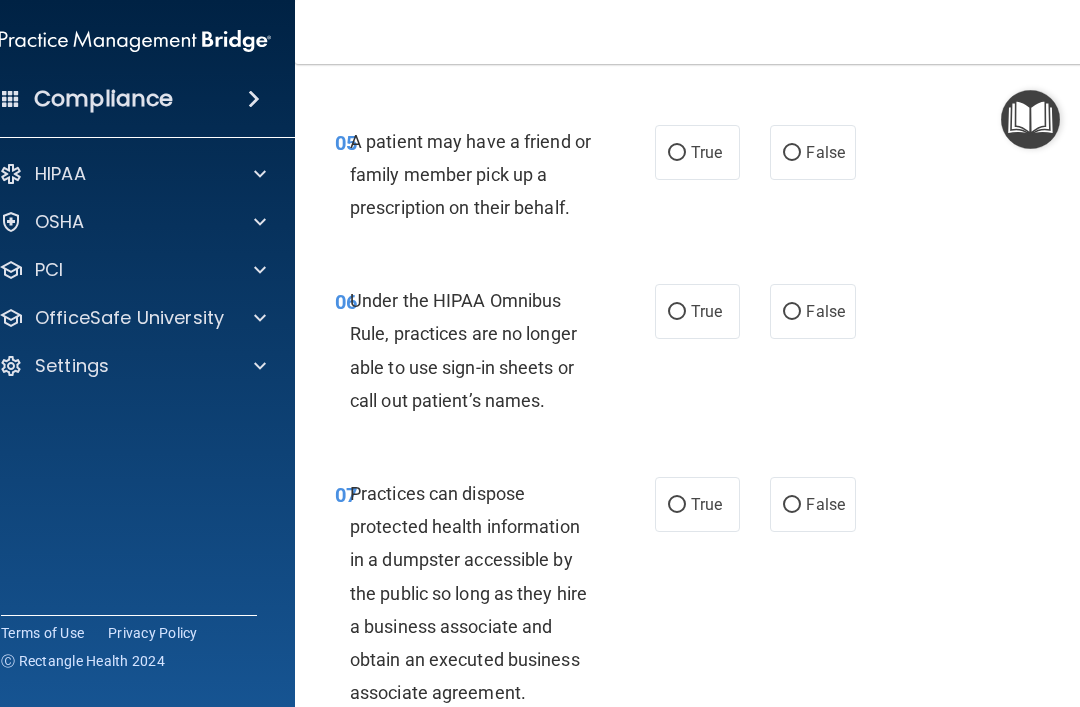 click on "True" at bounding box center (706, 152) 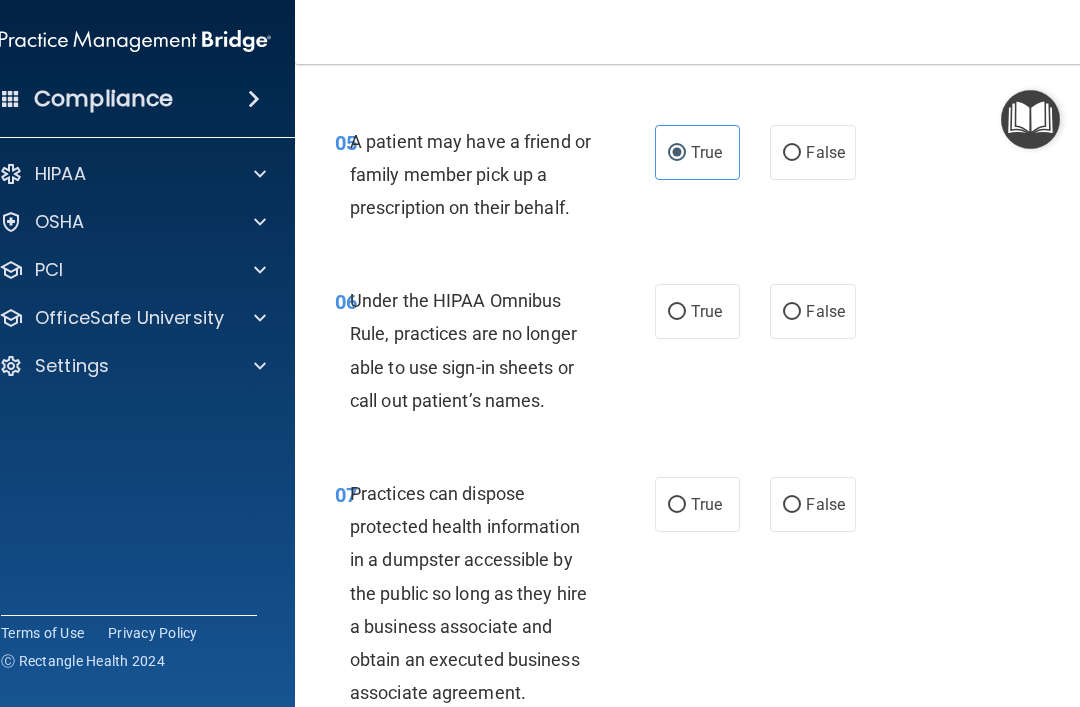 click on "False" at bounding box center [812, 311] 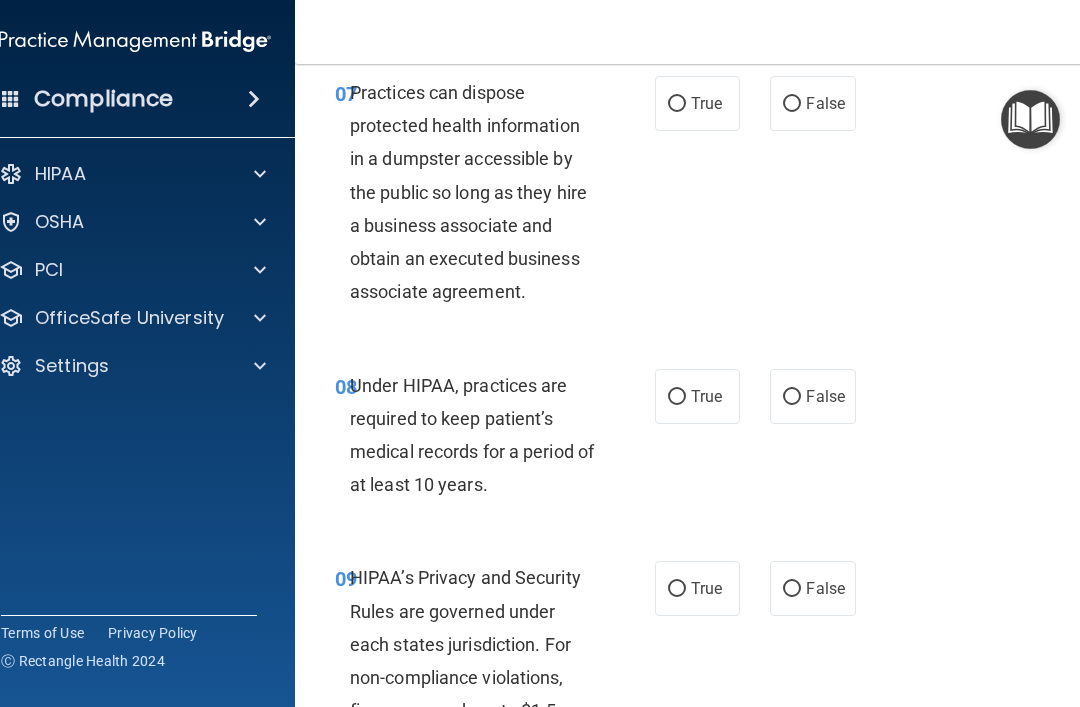 scroll, scrollTop: 1602, scrollLeft: 0, axis: vertical 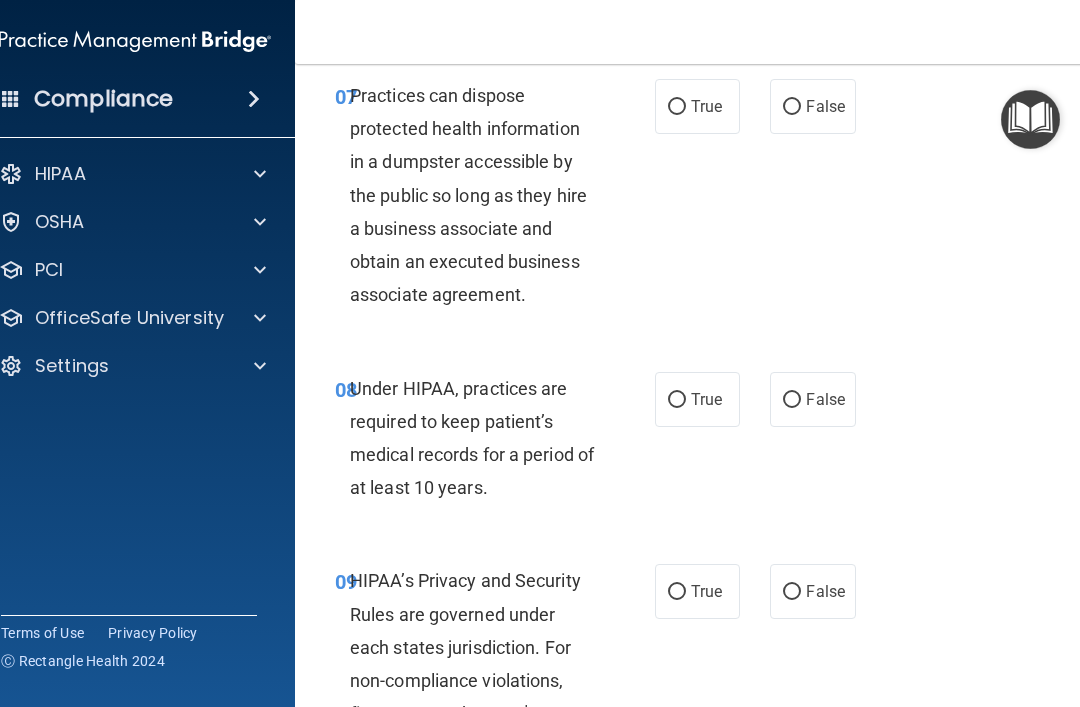 click on "True" at bounding box center [706, 106] 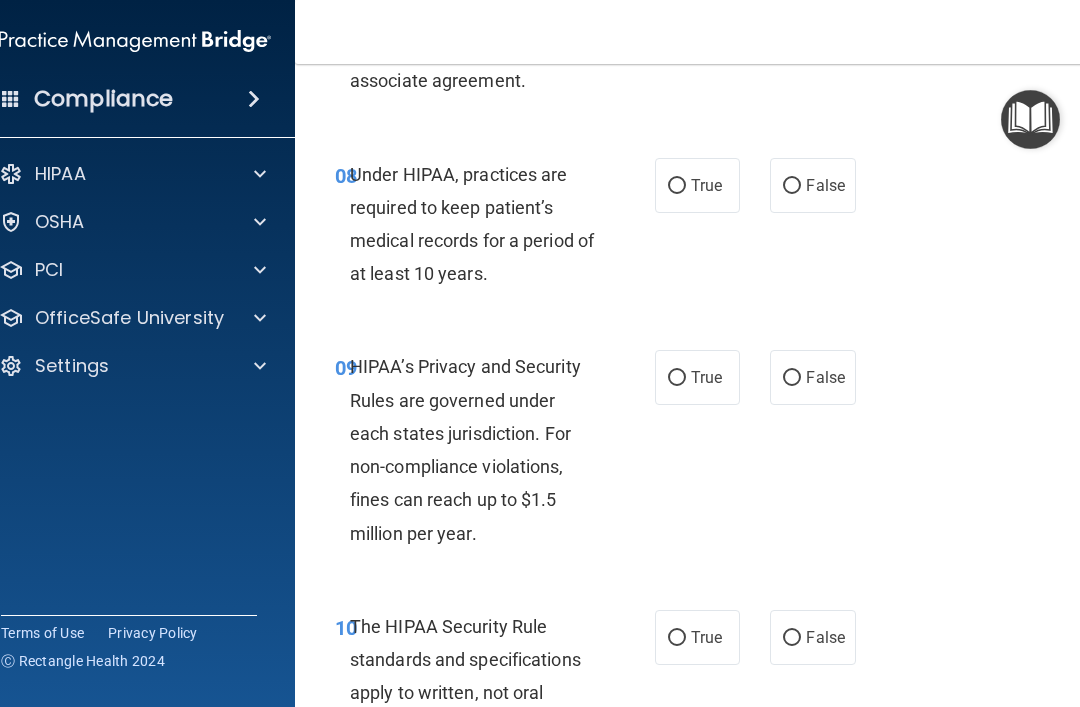 scroll, scrollTop: 1844, scrollLeft: 0, axis: vertical 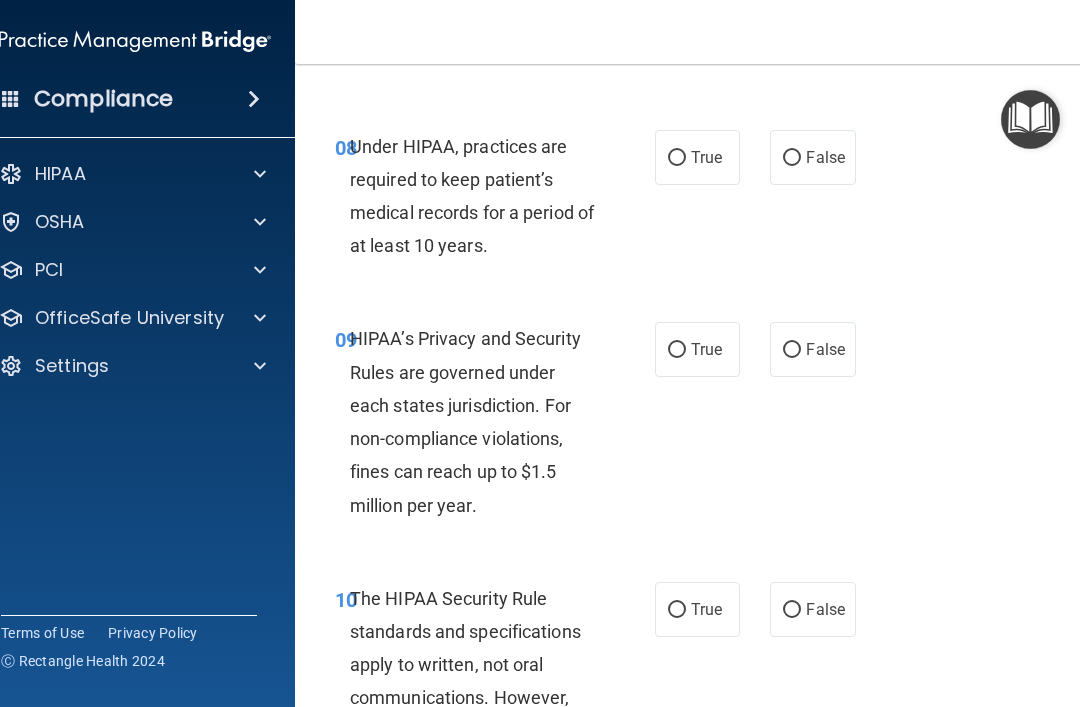 click on "True" at bounding box center (706, 157) 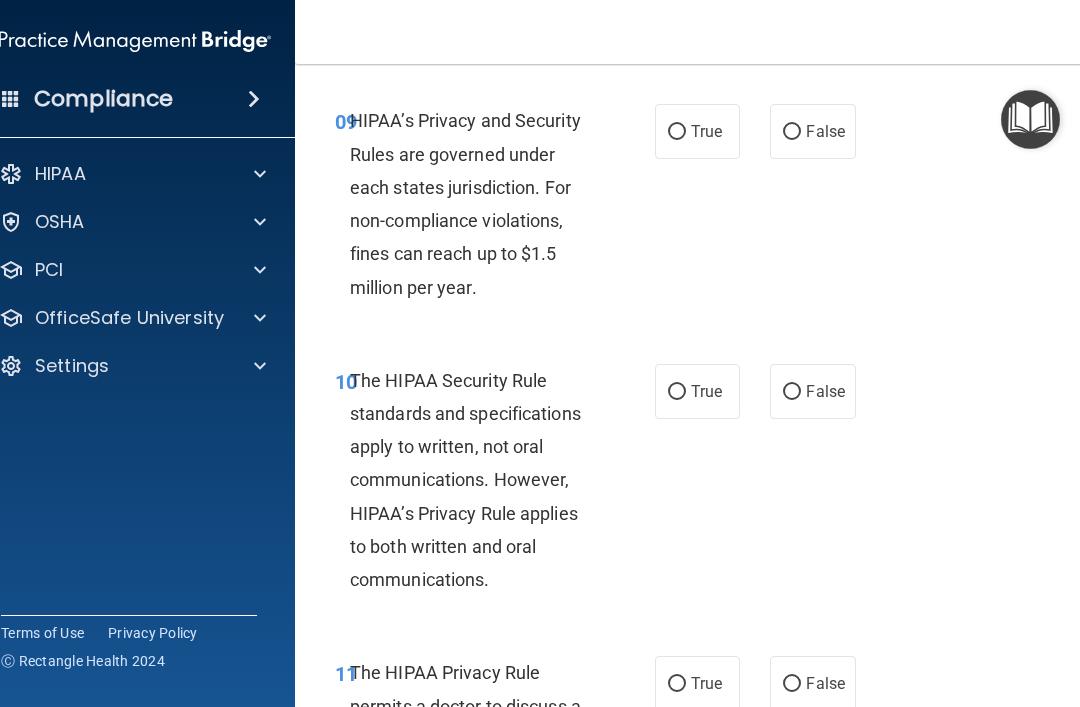 scroll, scrollTop: 2063, scrollLeft: 0, axis: vertical 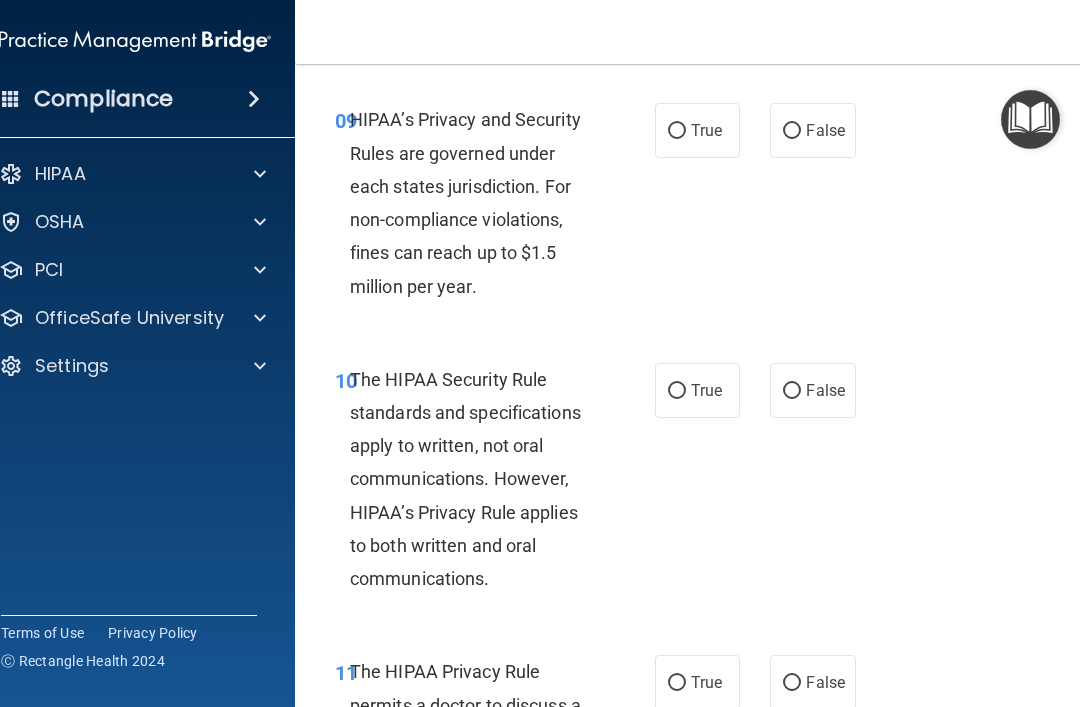 click on "True" at bounding box center (706, 130) 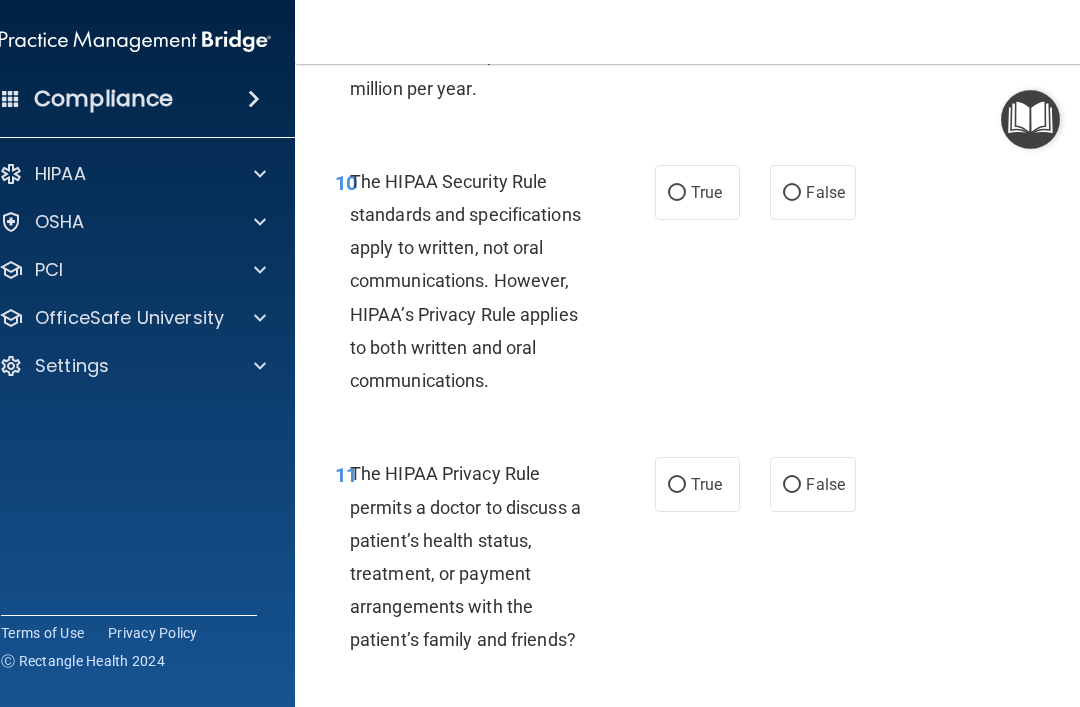scroll, scrollTop: 2306, scrollLeft: 0, axis: vertical 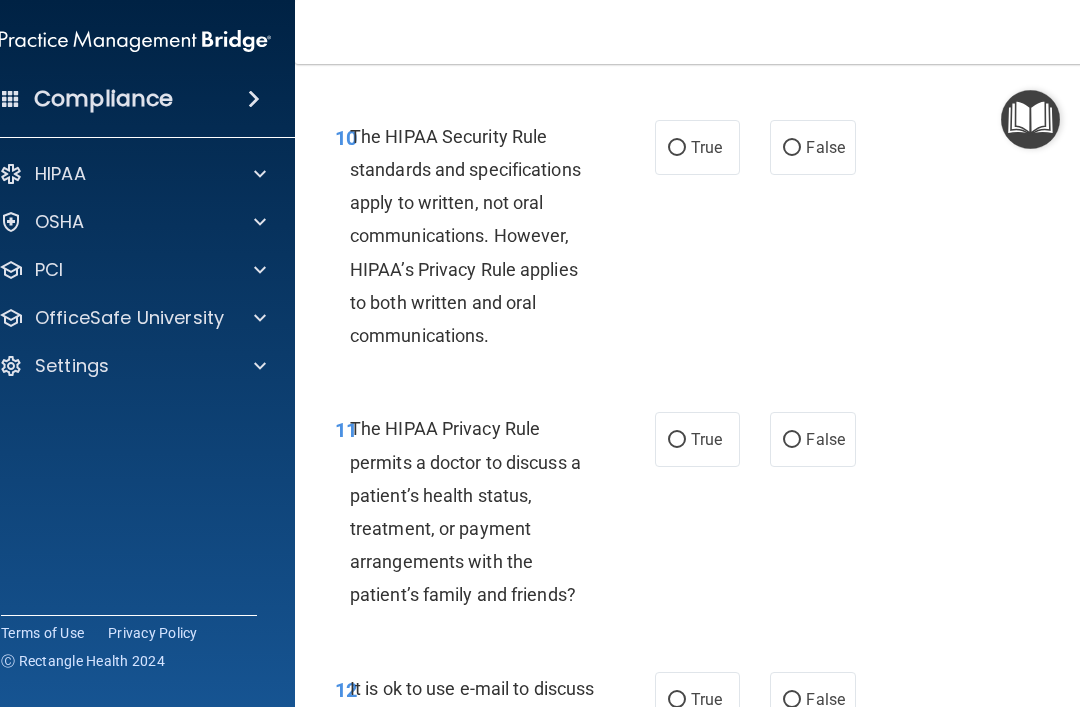 click on "True" at bounding box center (706, 147) 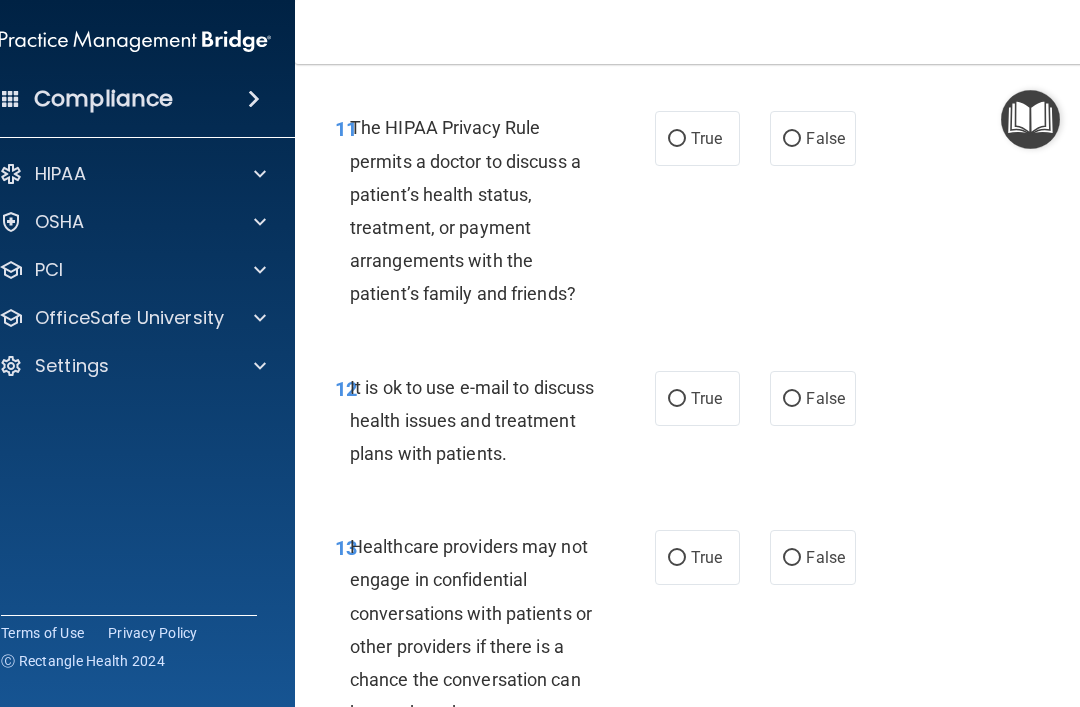 scroll, scrollTop: 2612, scrollLeft: 0, axis: vertical 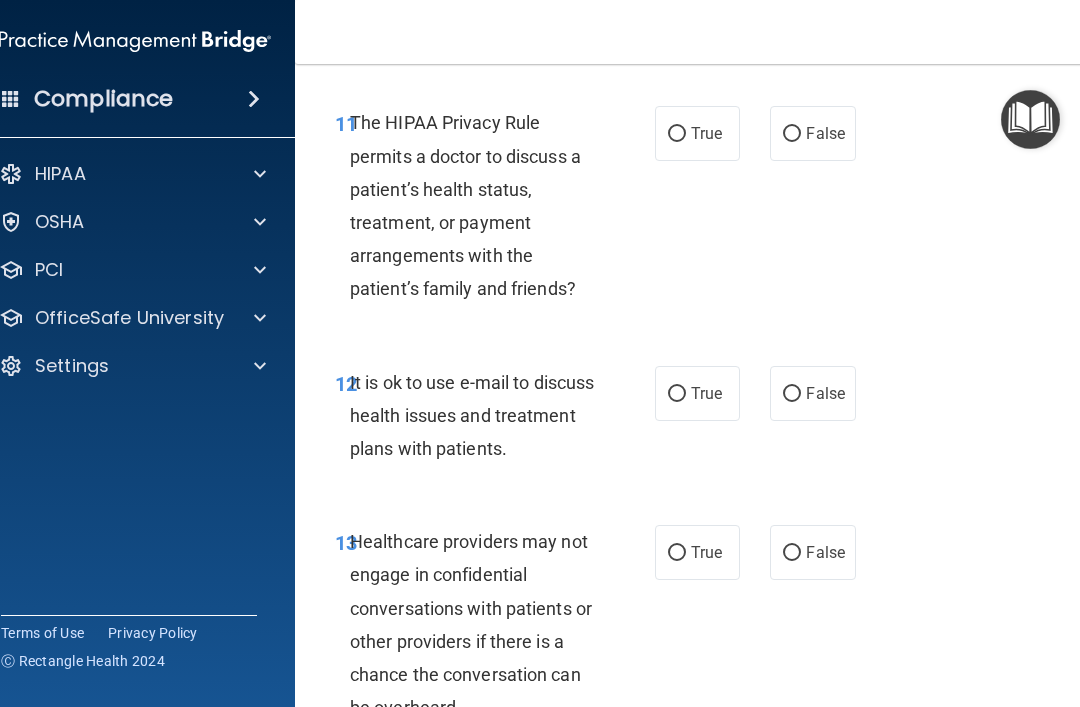 click on "False" at bounding box center [825, 133] 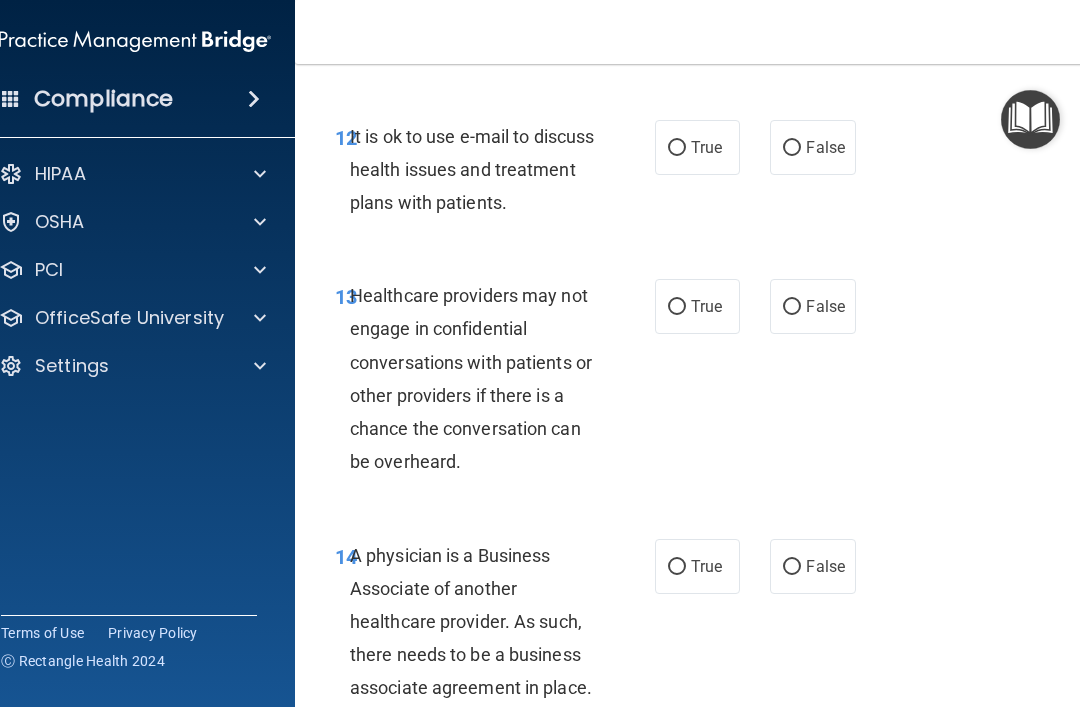 scroll, scrollTop: 2861, scrollLeft: 0, axis: vertical 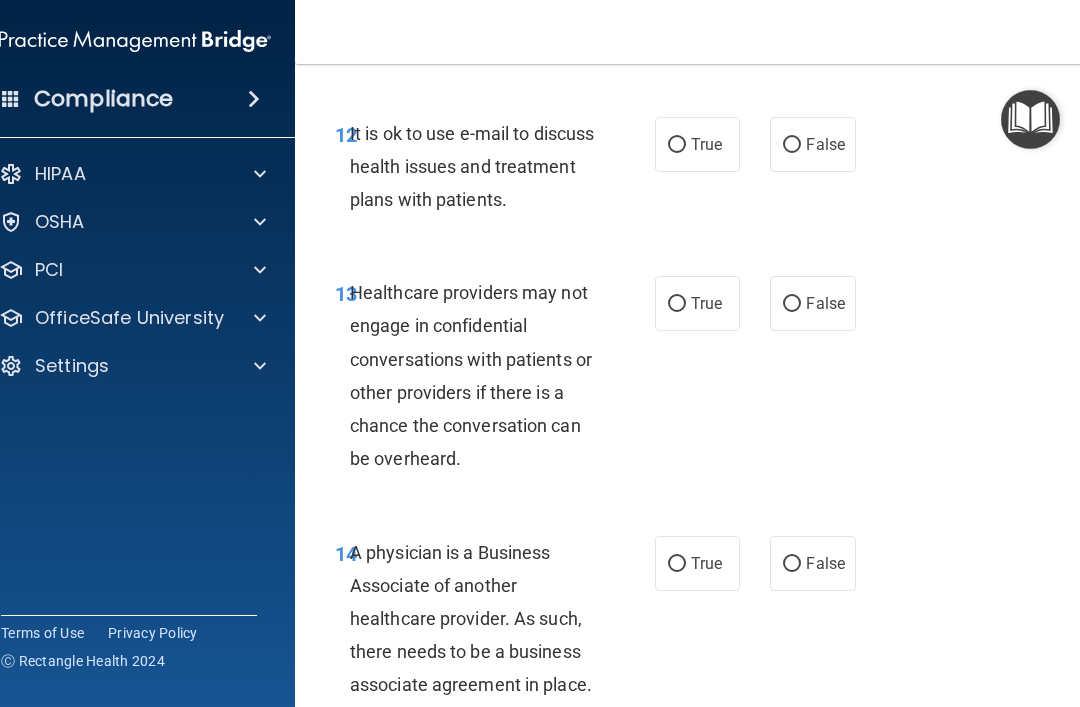 click on "False" at bounding box center (812, 144) 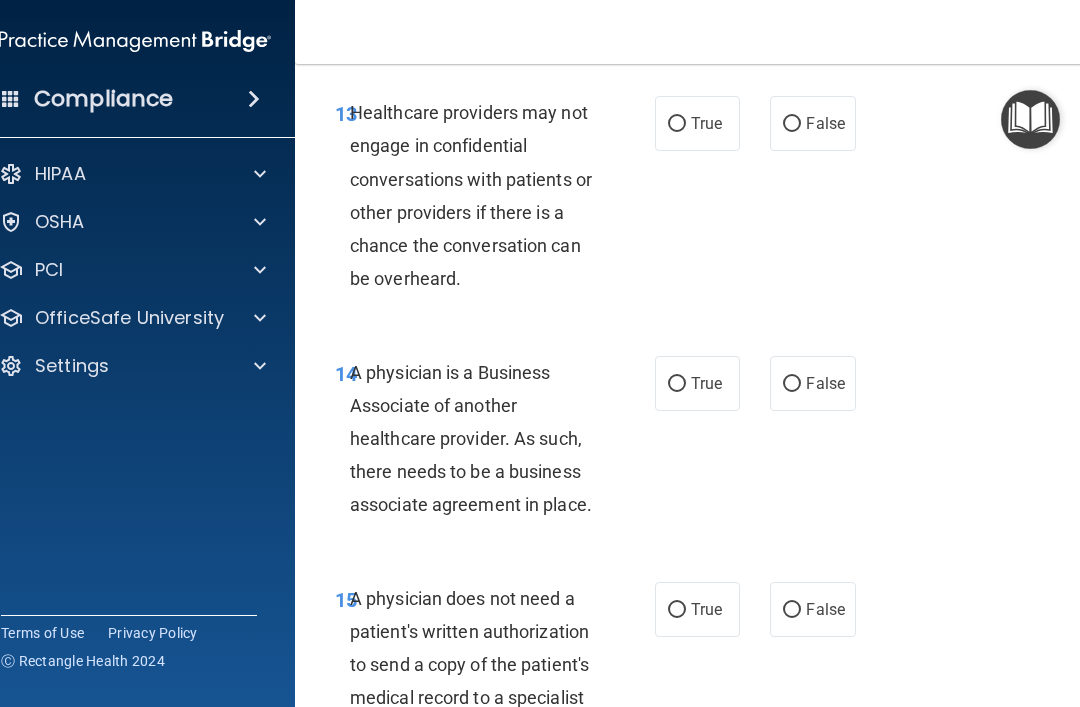 scroll, scrollTop: 3056, scrollLeft: 0, axis: vertical 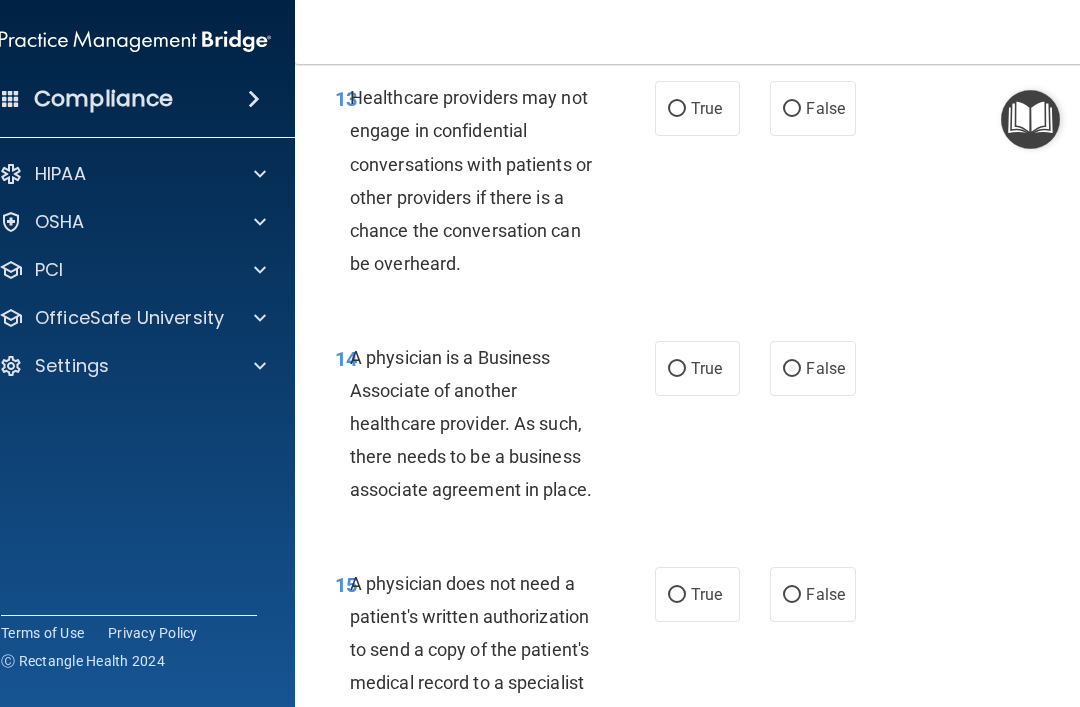 click on "True" at bounding box center [706, 108] 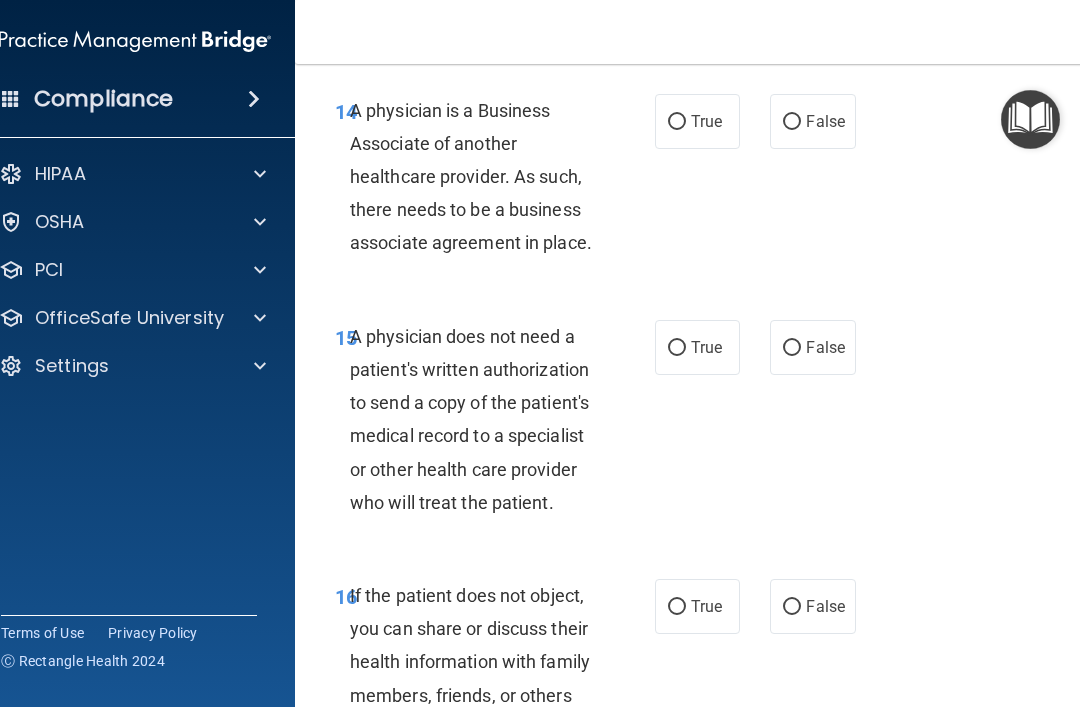 scroll, scrollTop: 3308, scrollLeft: 0, axis: vertical 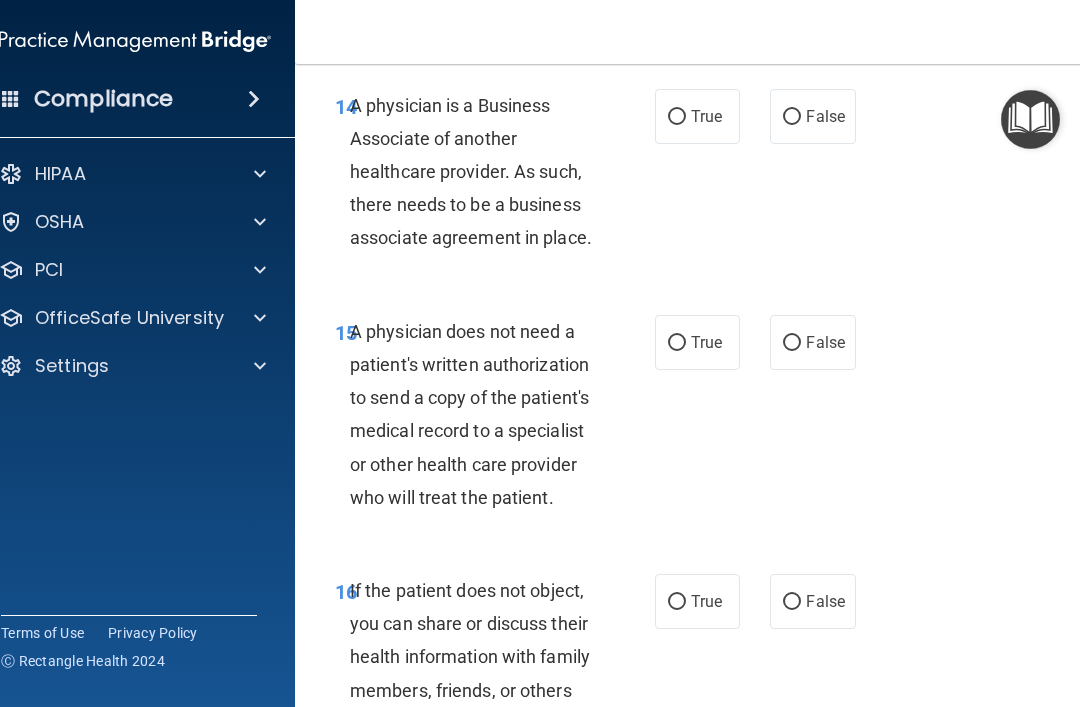 click on "False" at bounding box center (825, 116) 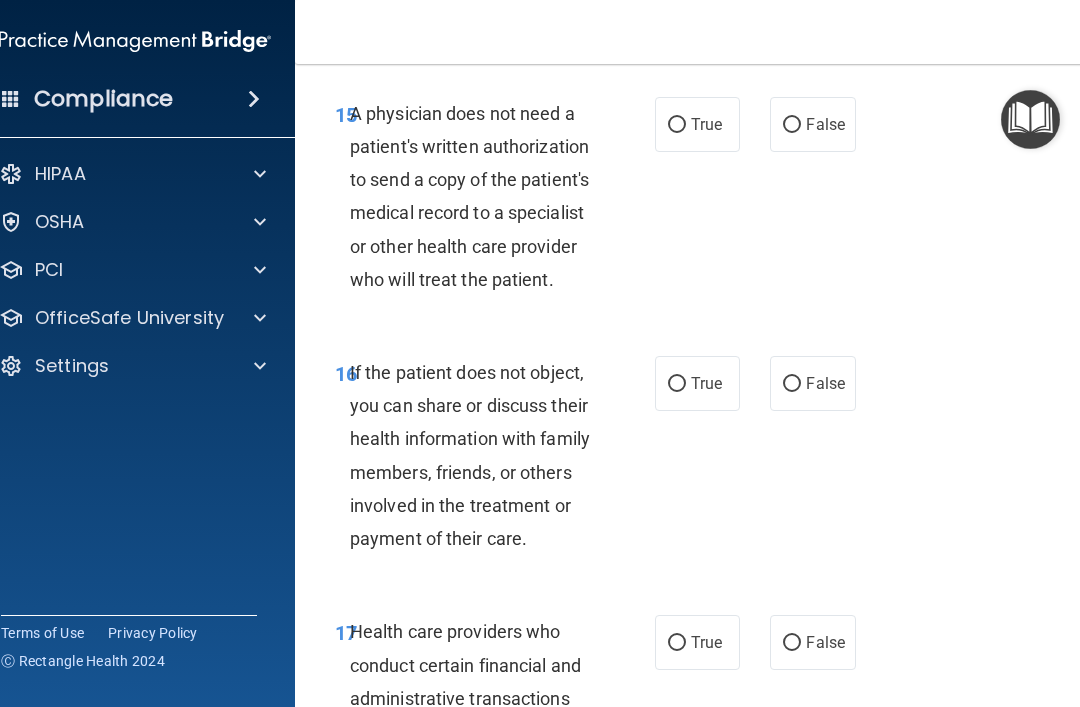 scroll, scrollTop: 3532, scrollLeft: 0, axis: vertical 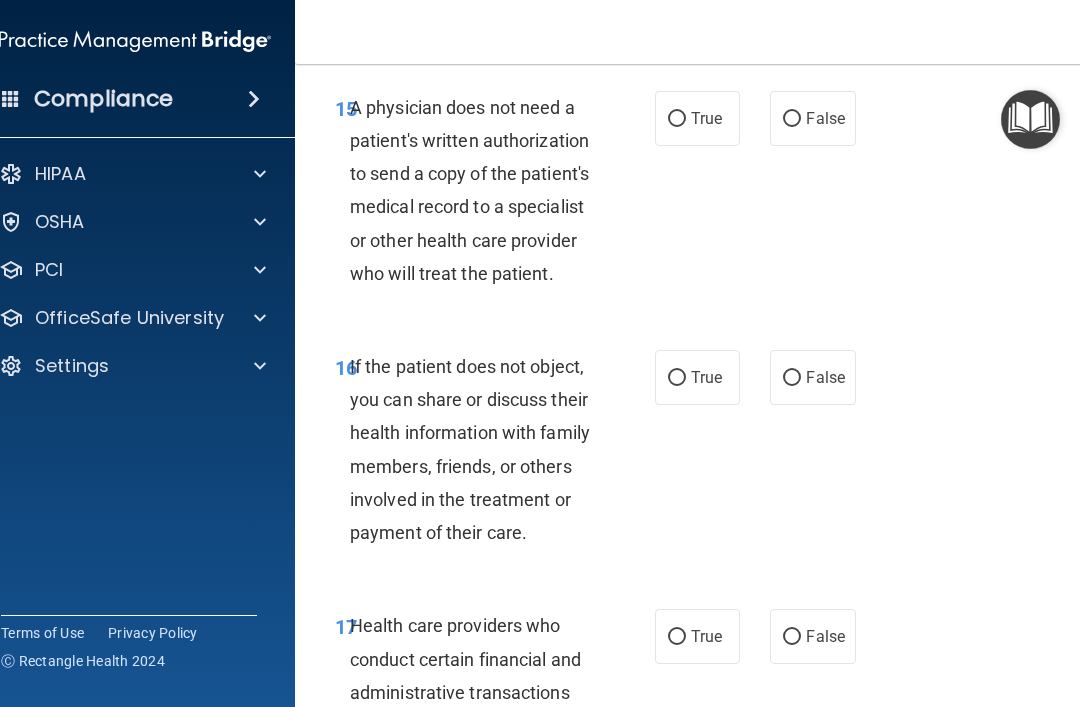 click on "True" at bounding box center (706, 118) 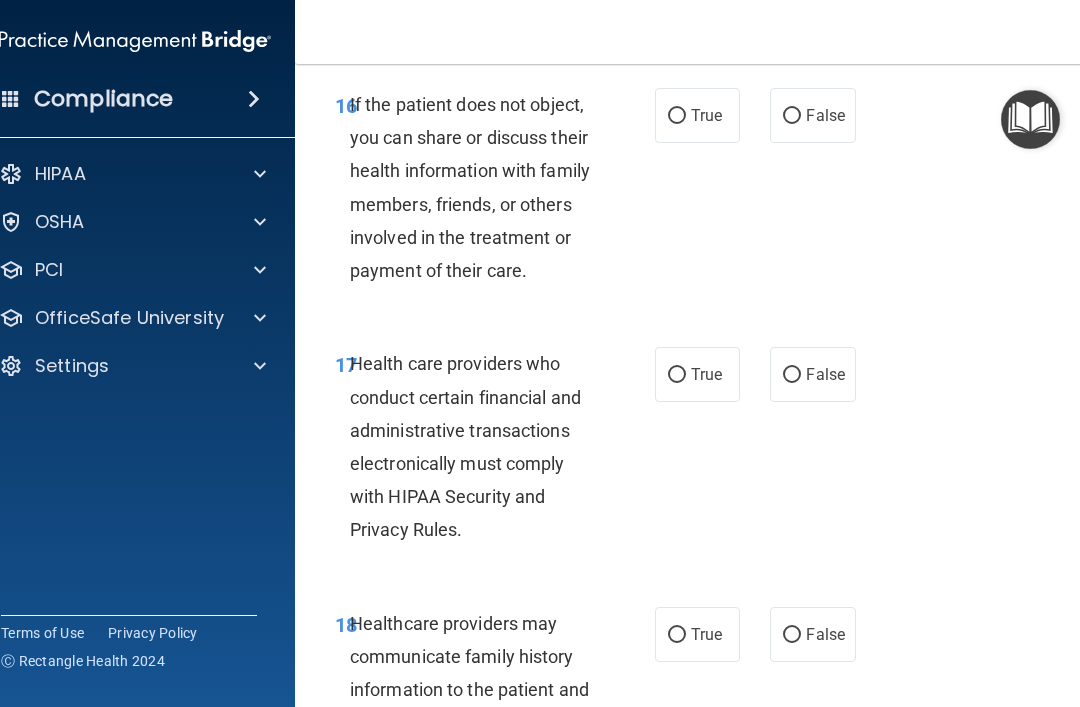 scroll, scrollTop: 3795, scrollLeft: 0, axis: vertical 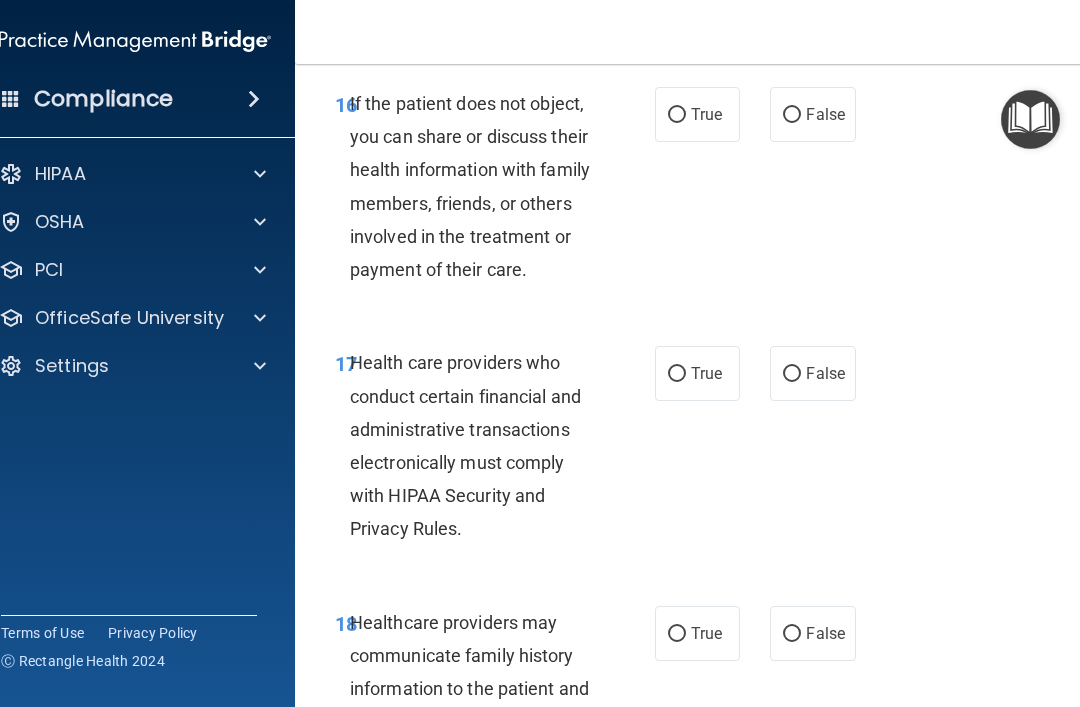 click on "True" at bounding box center (706, 114) 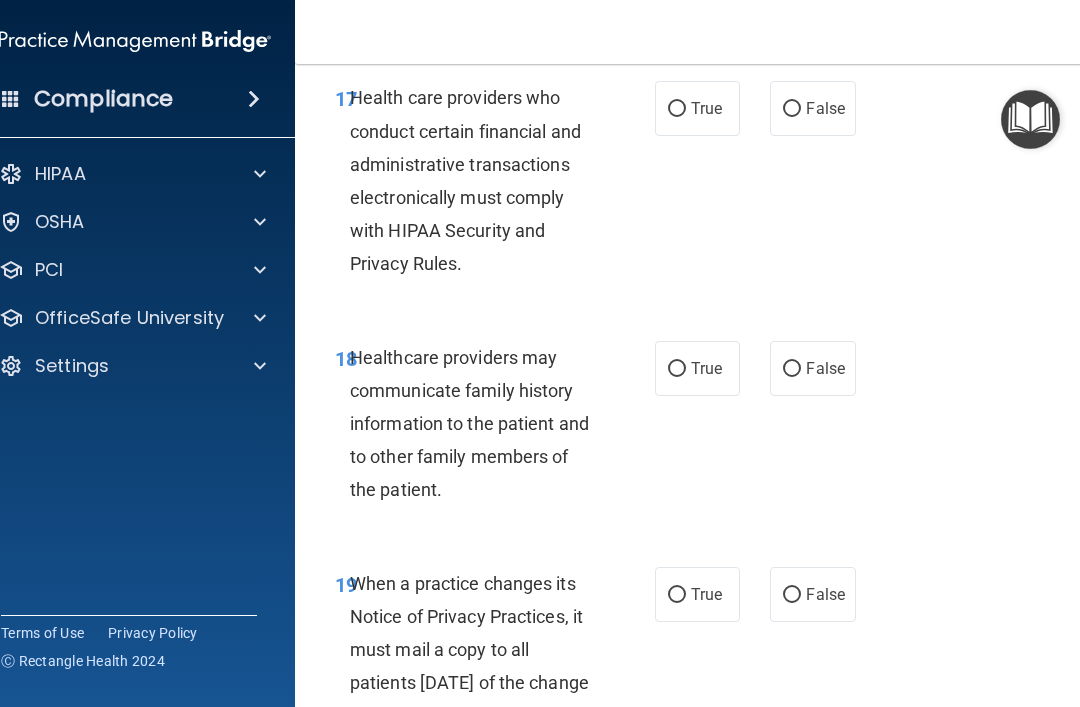 scroll, scrollTop: 4059, scrollLeft: 0, axis: vertical 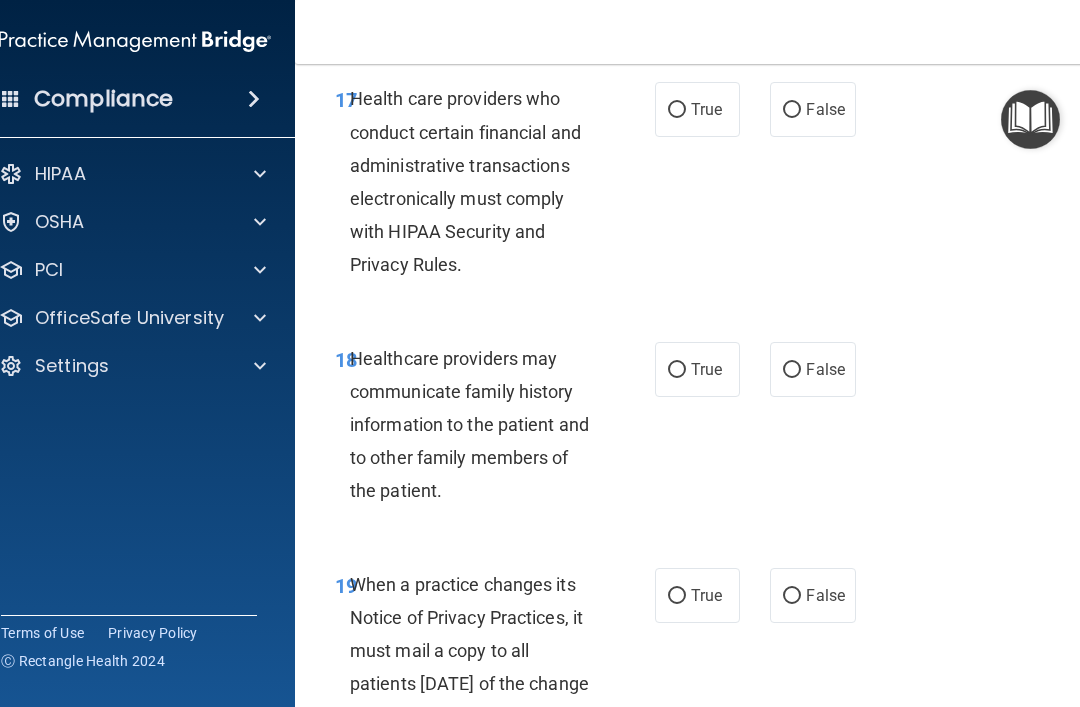 click on "True" at bounding box center [706, 109] 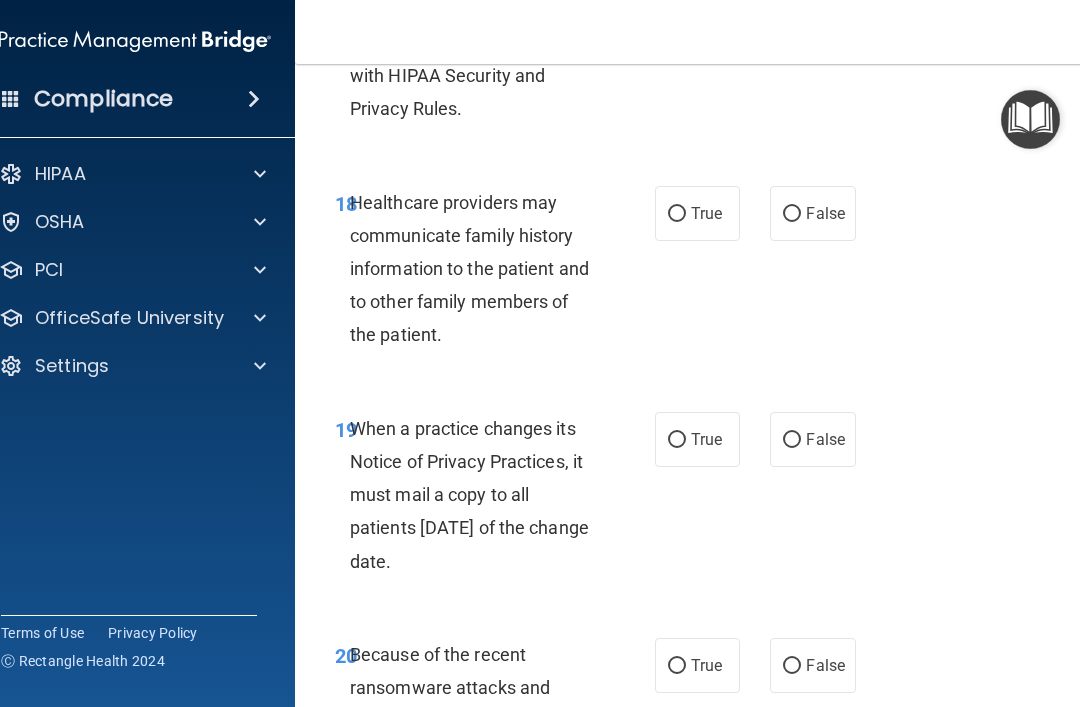 scroll, scrollTop: 4281, scrollLeft: 0, axis: vertical 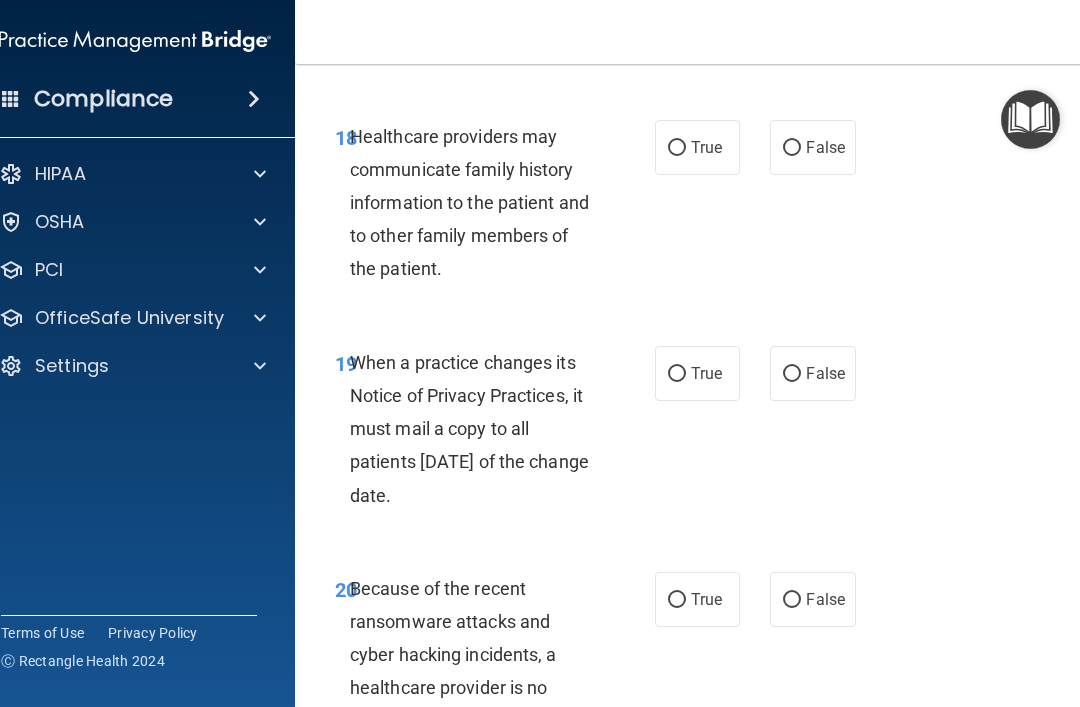 click on "True" at bounding box center (706, 147) 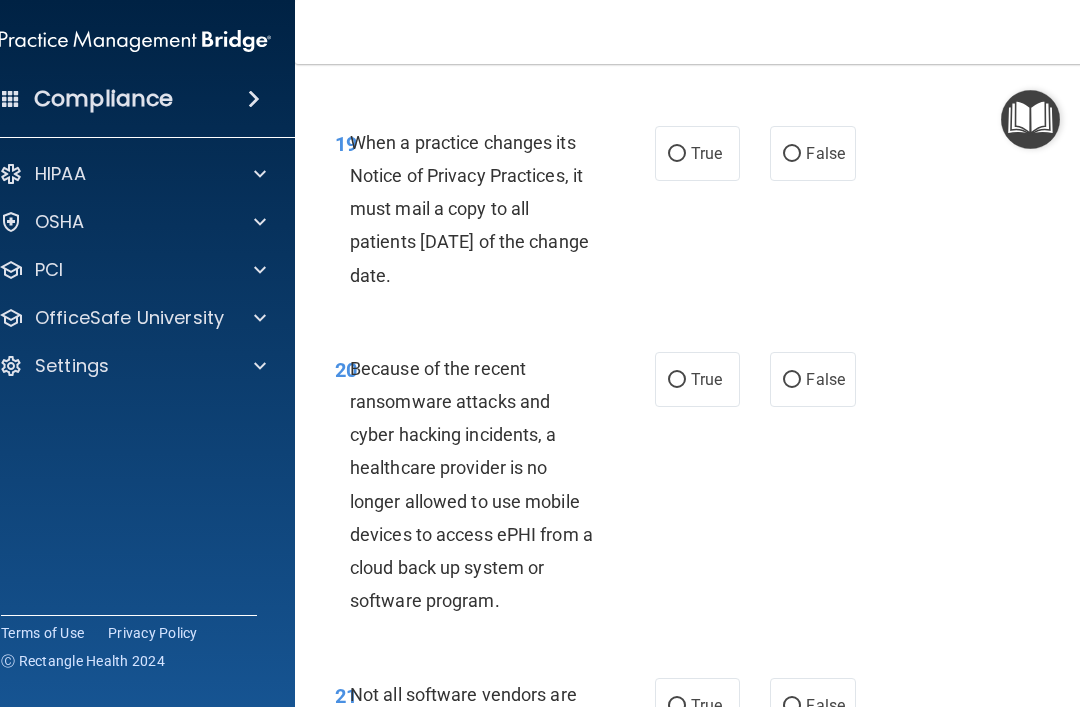 scroll, scrollTop: 4503, scrollLeft: 0, axis: vertical 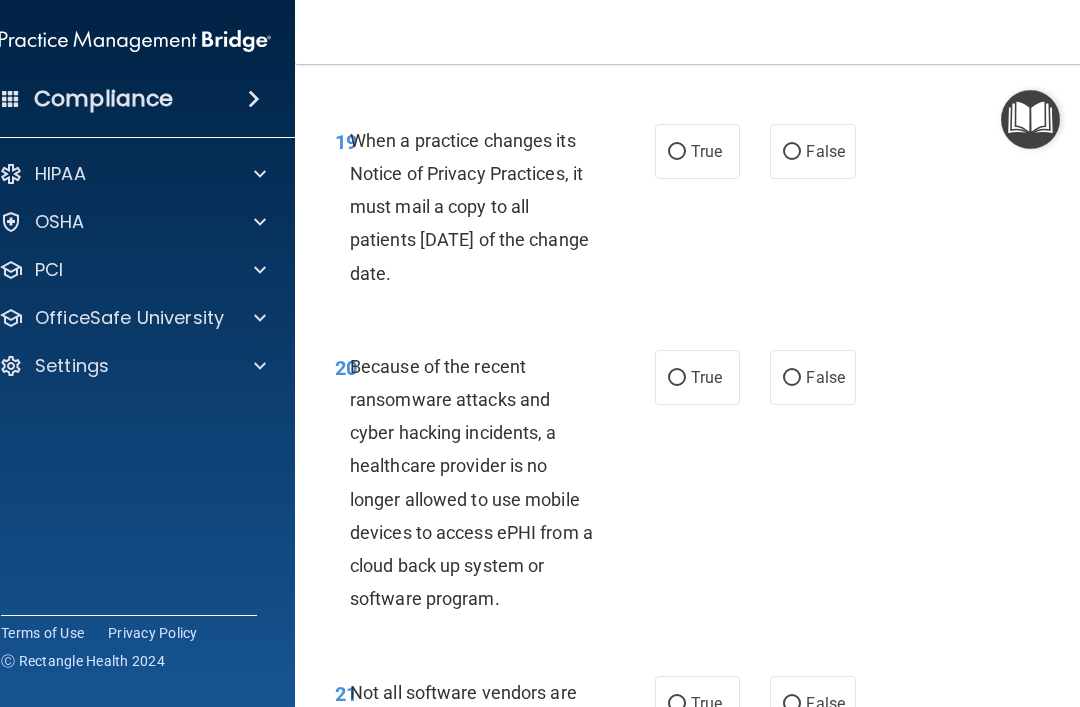 click on "True" at bounding box center [697, 151] 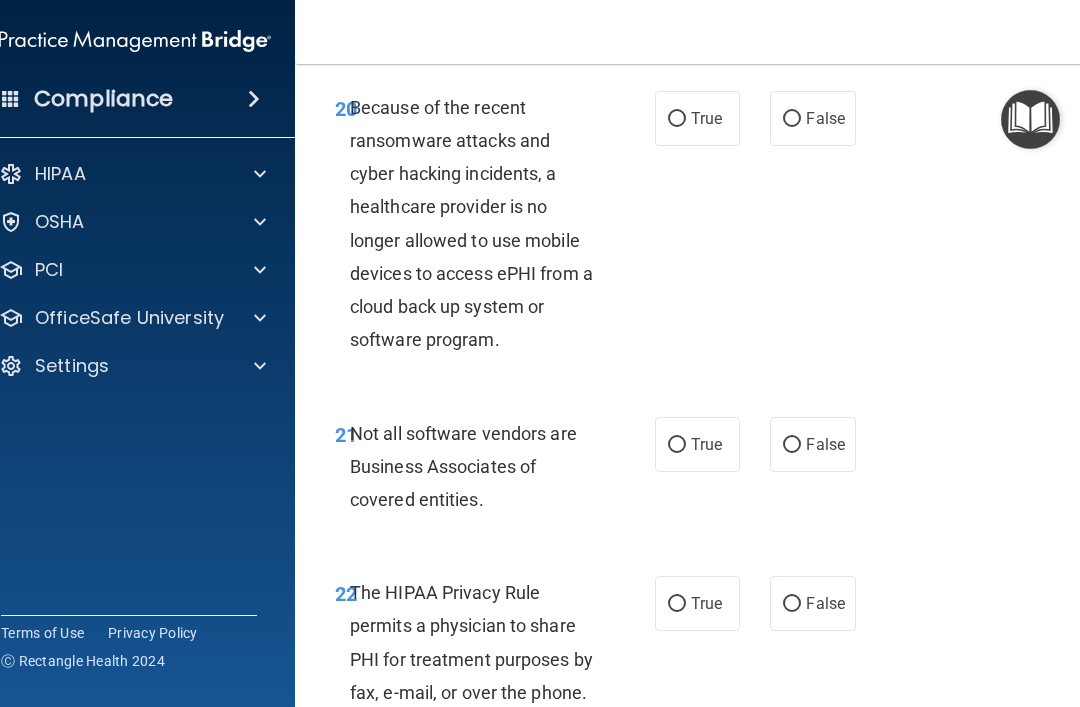 scroll, scrollTop: 4764, scrollLeft: 0, axis: vertical 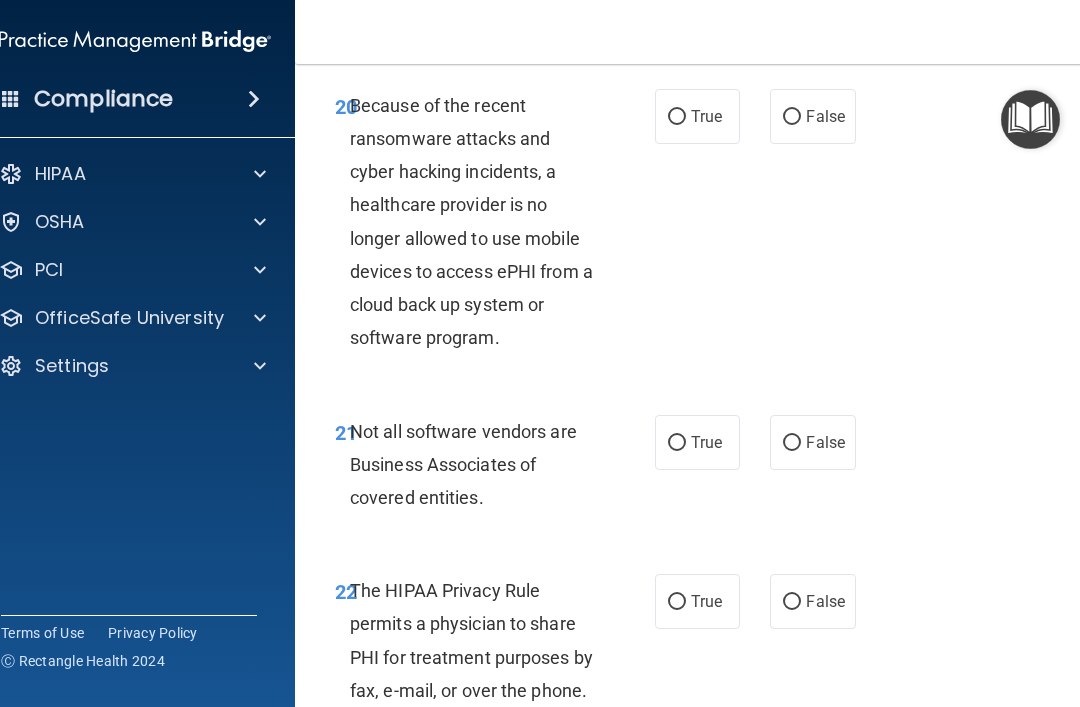 click on "False" at bounding box center (825, 116) 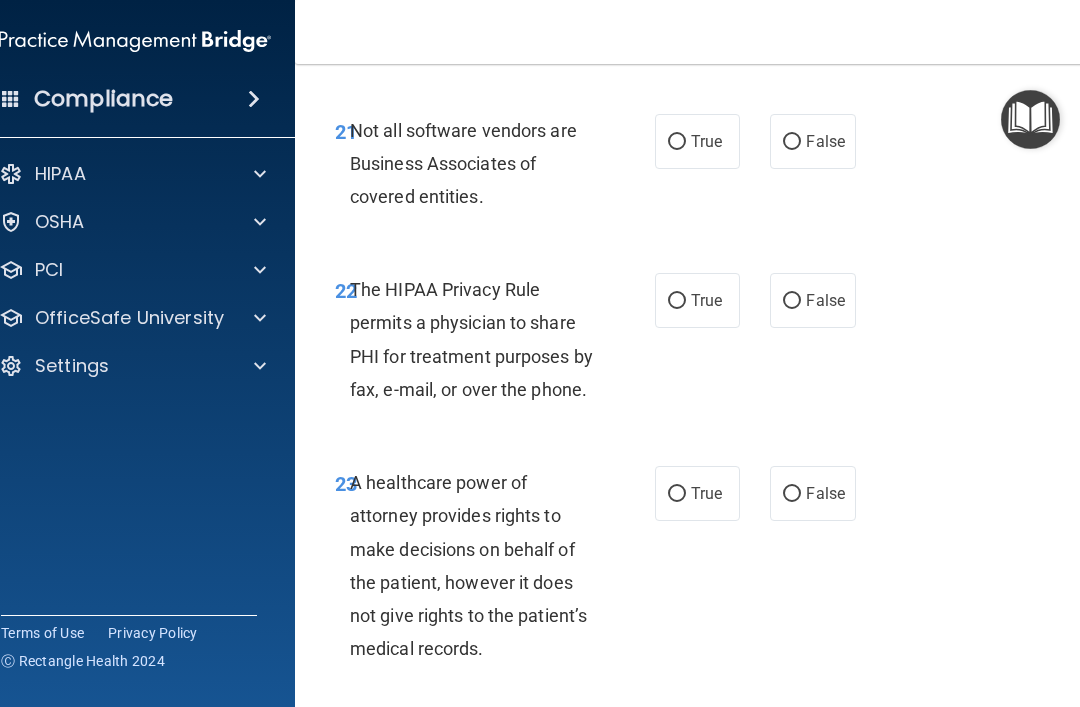 scroll, scrollTop: 5063, scrollLeft: 0, axis: vertical 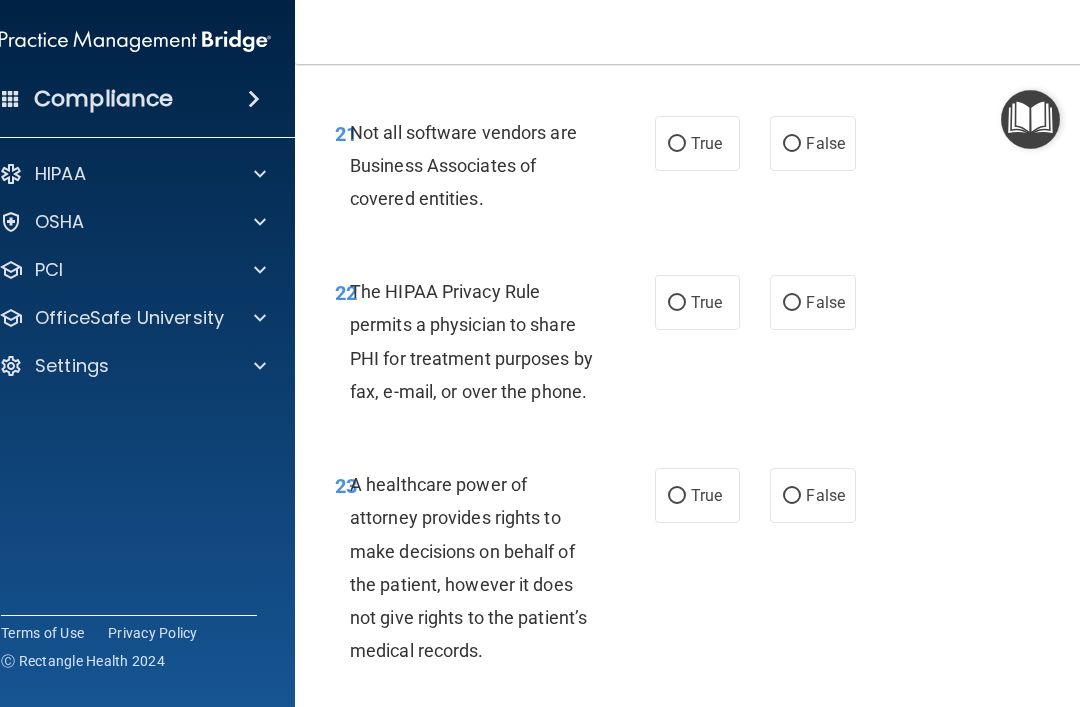 click on "True" at bounding box center [706, 143] 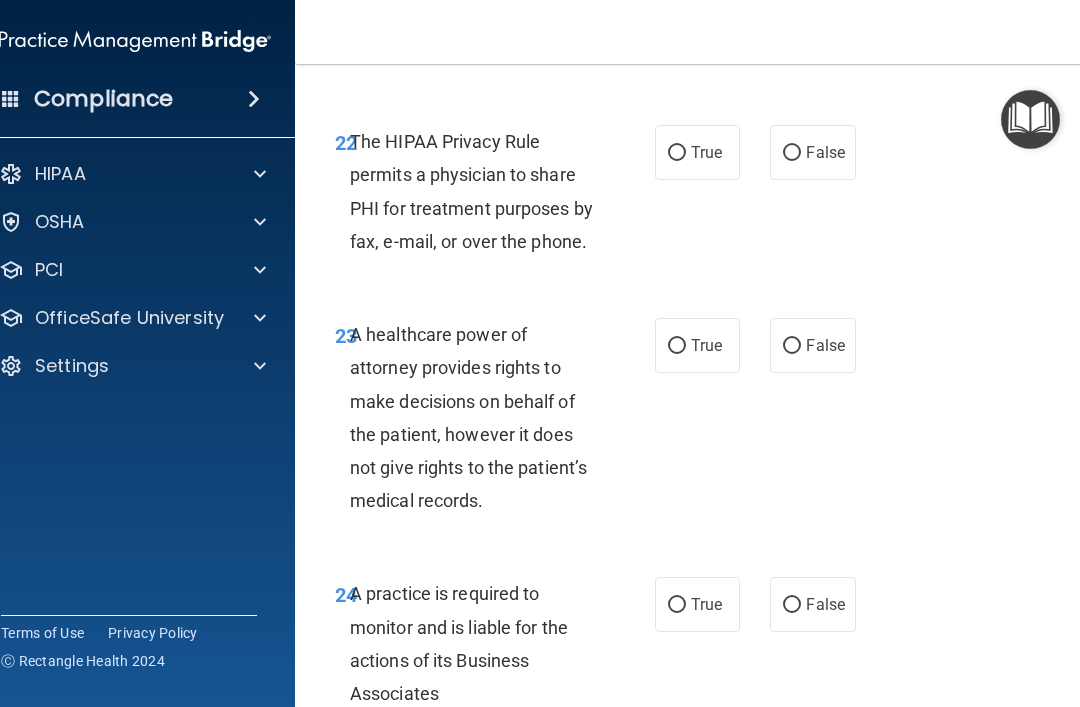 scroll, scrollTop: 5216, scrollLeft: 0, axis: vertical 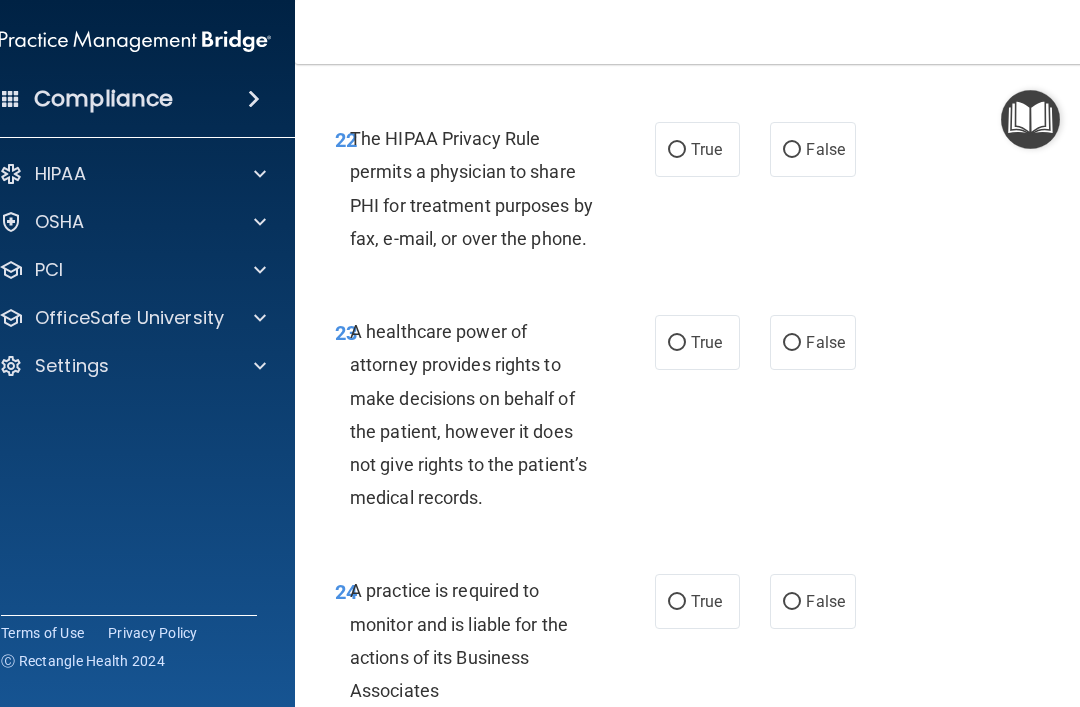 click on "True" at bounding box center (706, 149) 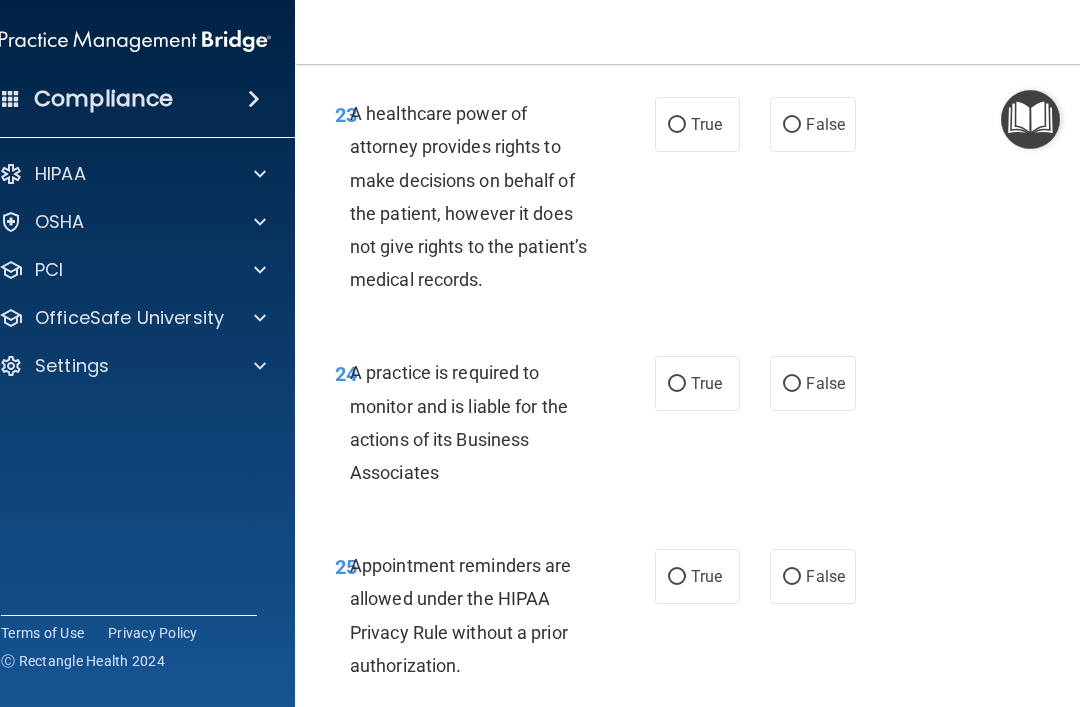 scroll, scrollTop: 5433, scrollLeft: 0, axis: vertical 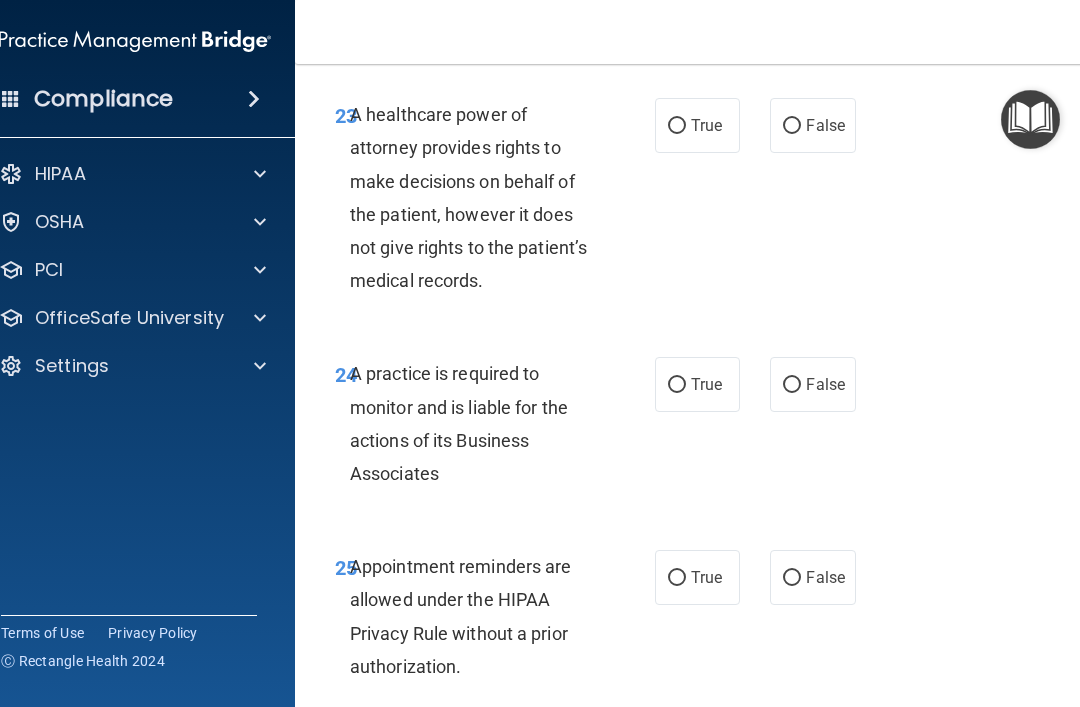 click on "True" at bounding box center (706, 125) 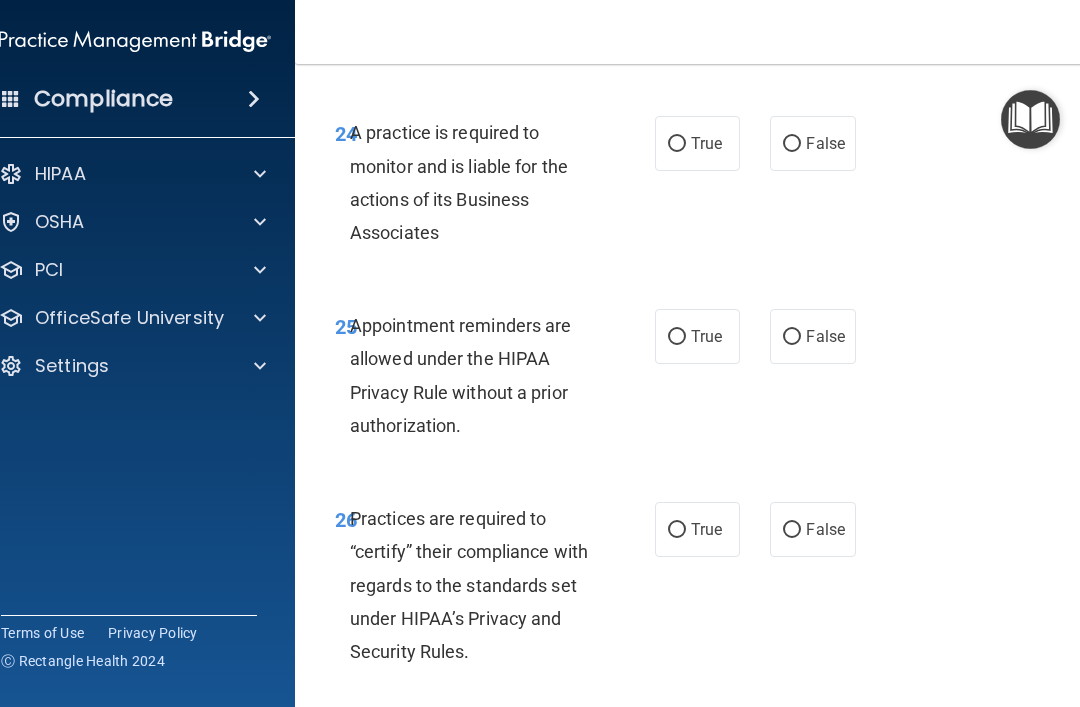 scroll, scrollTop: 5680, scrollLeft: 0, axis: vertical 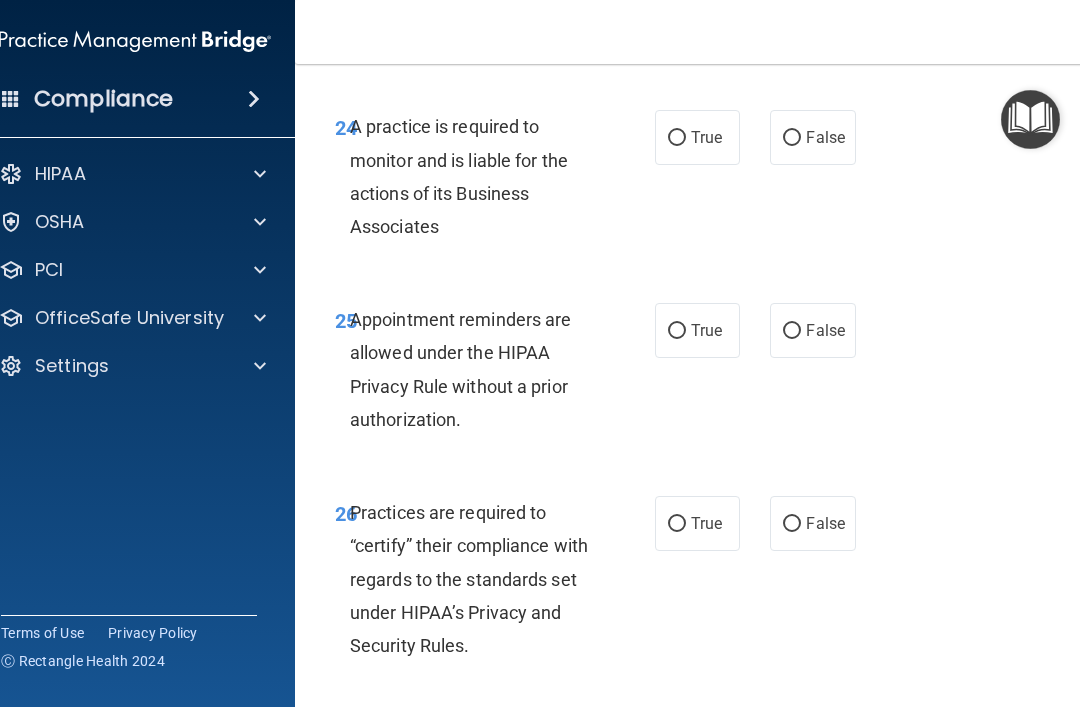 click on "True" at bounding box center [697, 137] 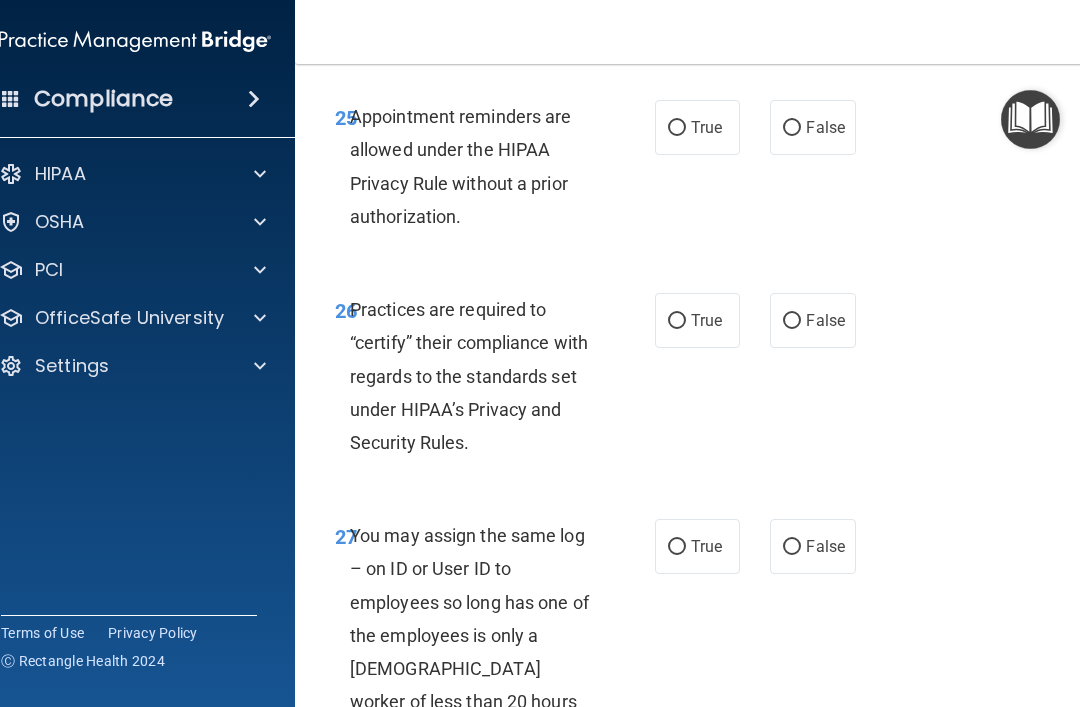 scroll, scrollTop: 5887, scrollLeft: 0, axis: vertical 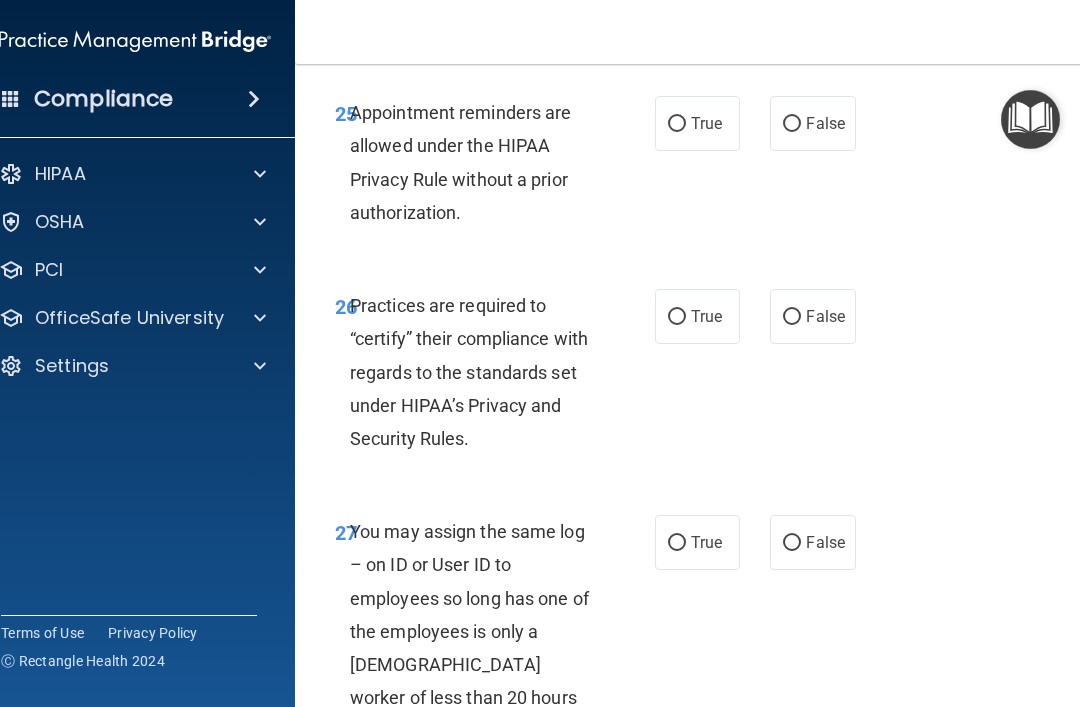 click on "True" at bounding box center [677, 124] 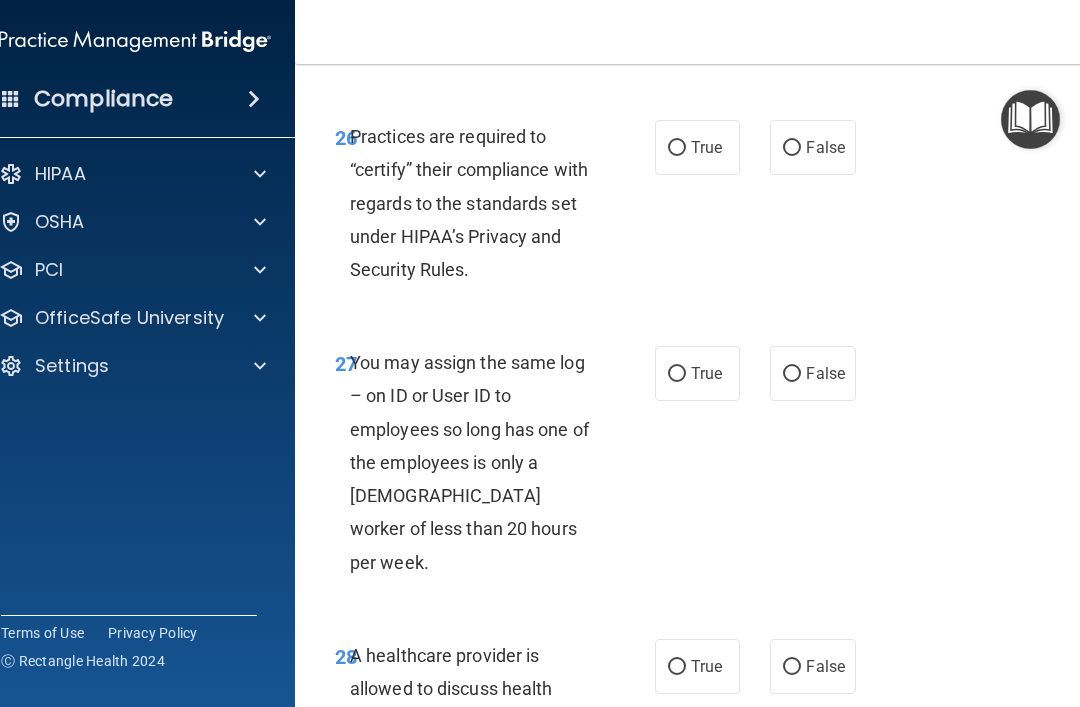 scroll, scrollTop: 6073, scrollLeft: 0, axis: vertical 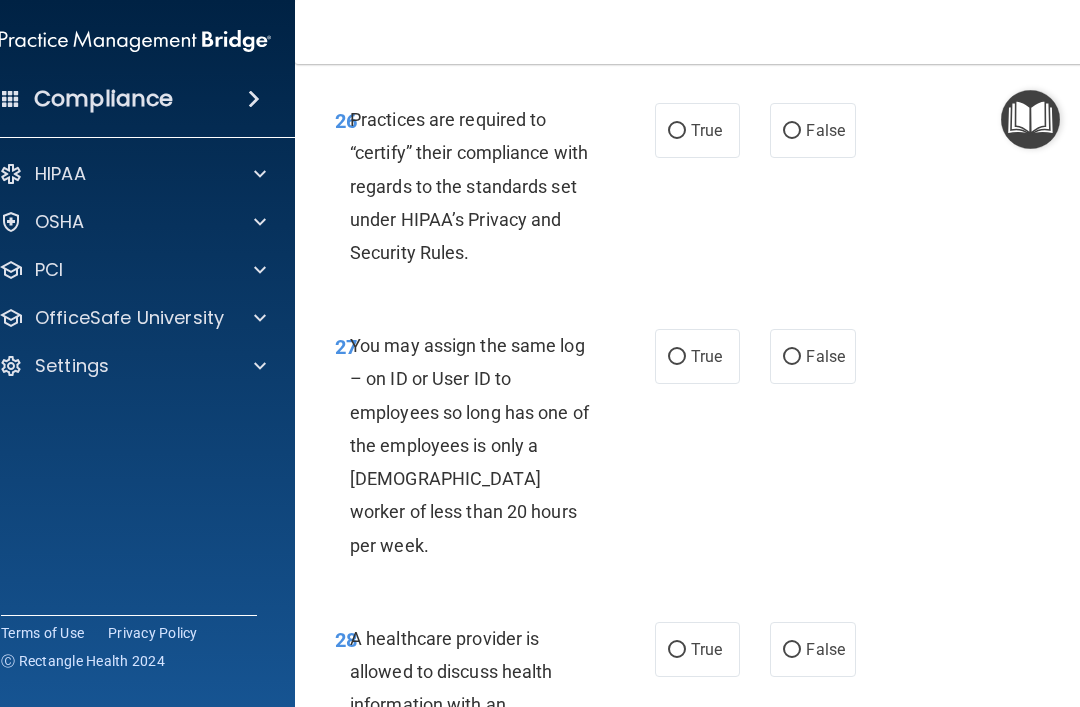 click on "True" at bounding box center [706, 130] 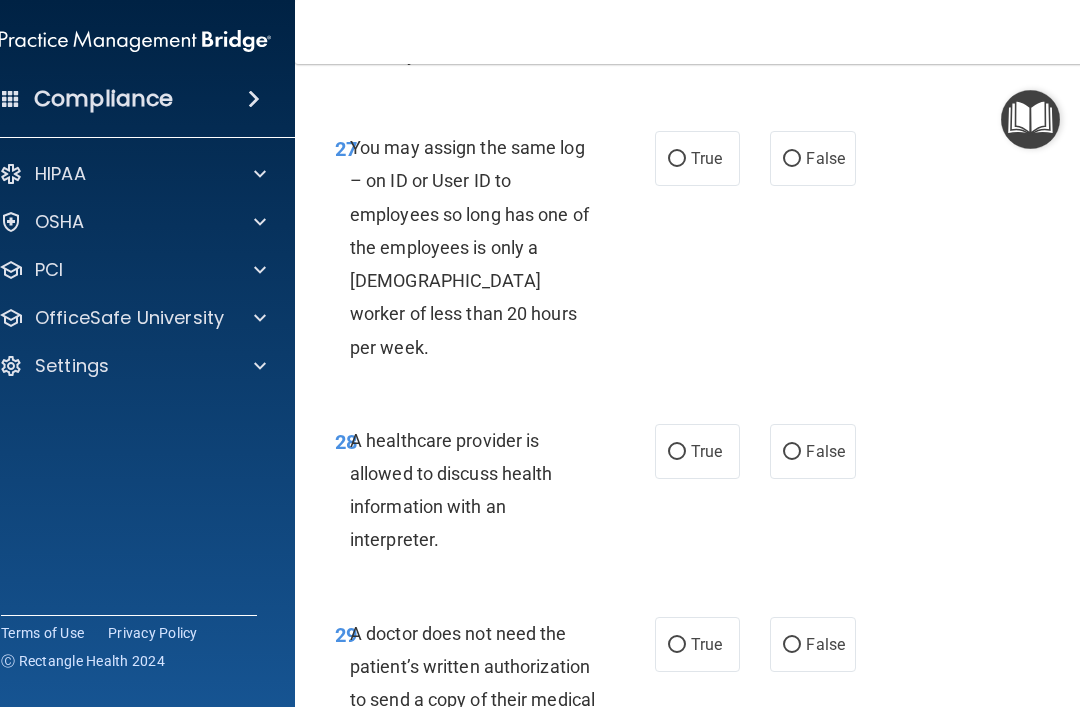 scroll, scrollTop: 6273, scrollLeft: 0, axis: vertical 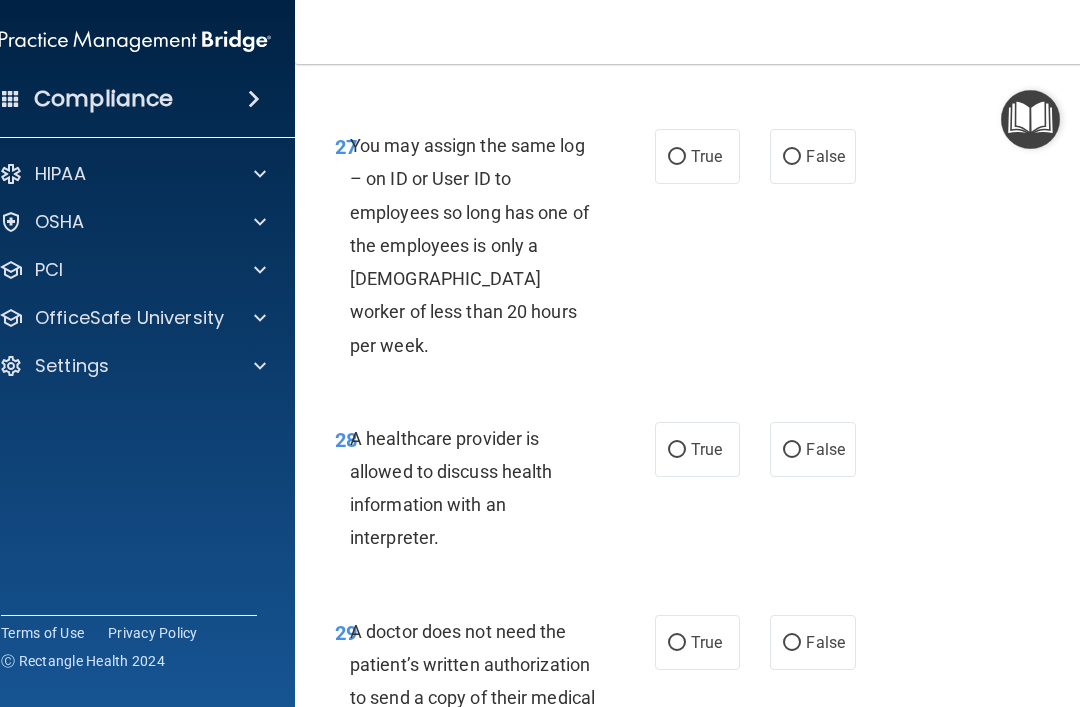 click on "False" at bounding box center [825, 156] 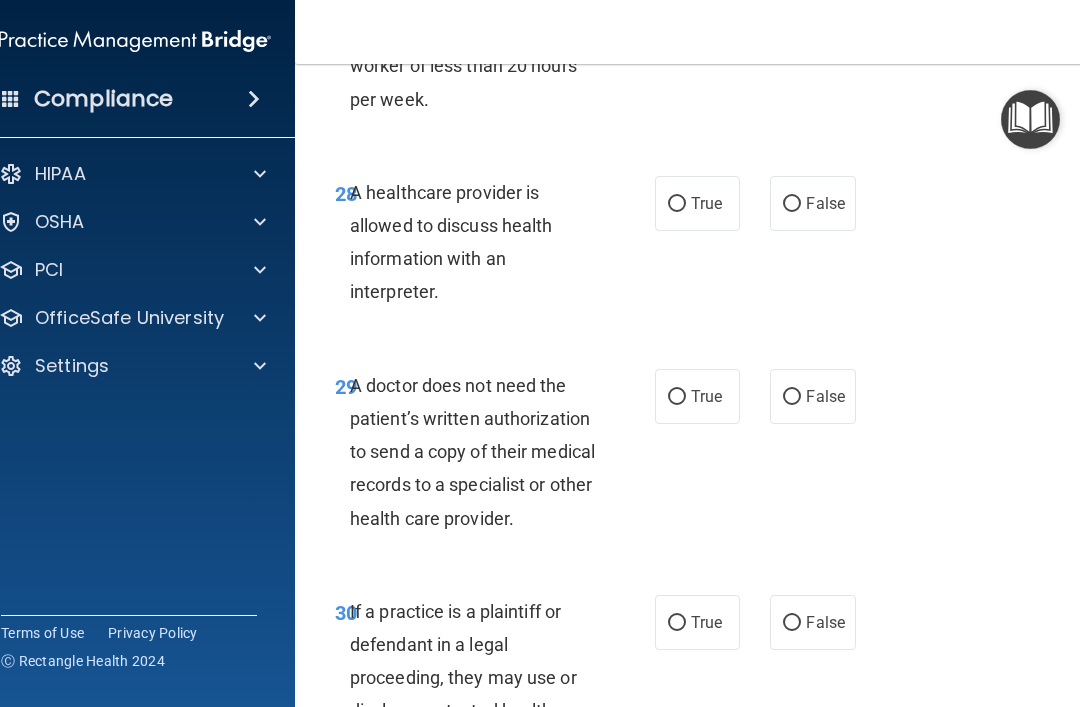 scroll, scrollTop: 6547, scrollLeft: 0, axis: vertical 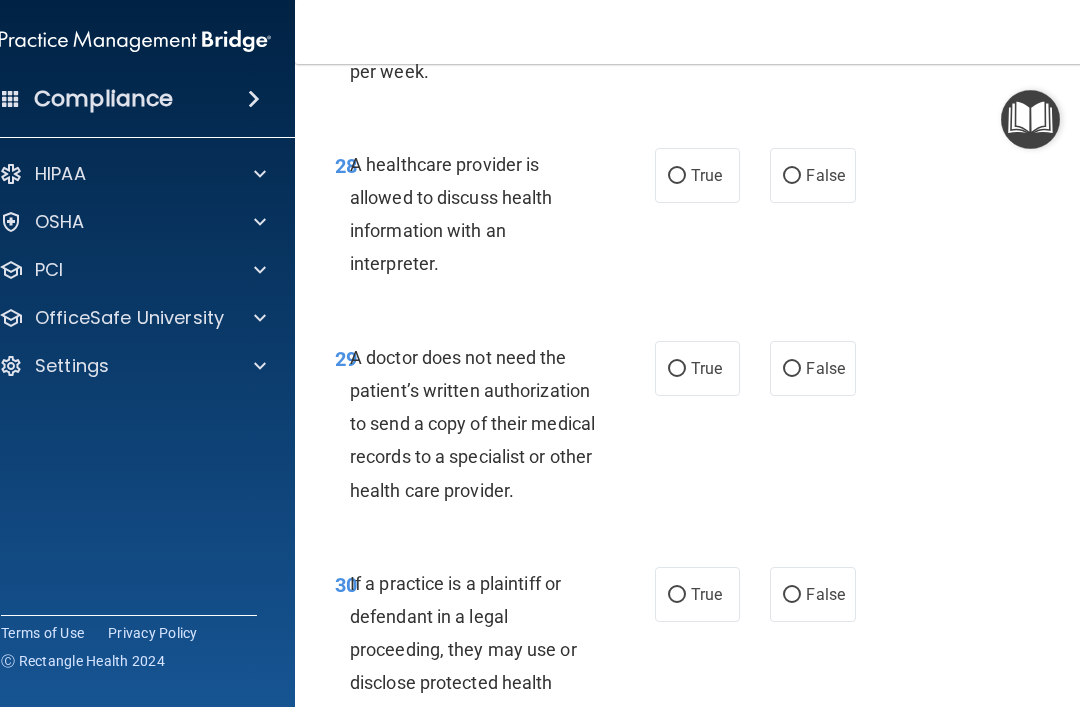 click on "True" at bounding box center [697, 175] 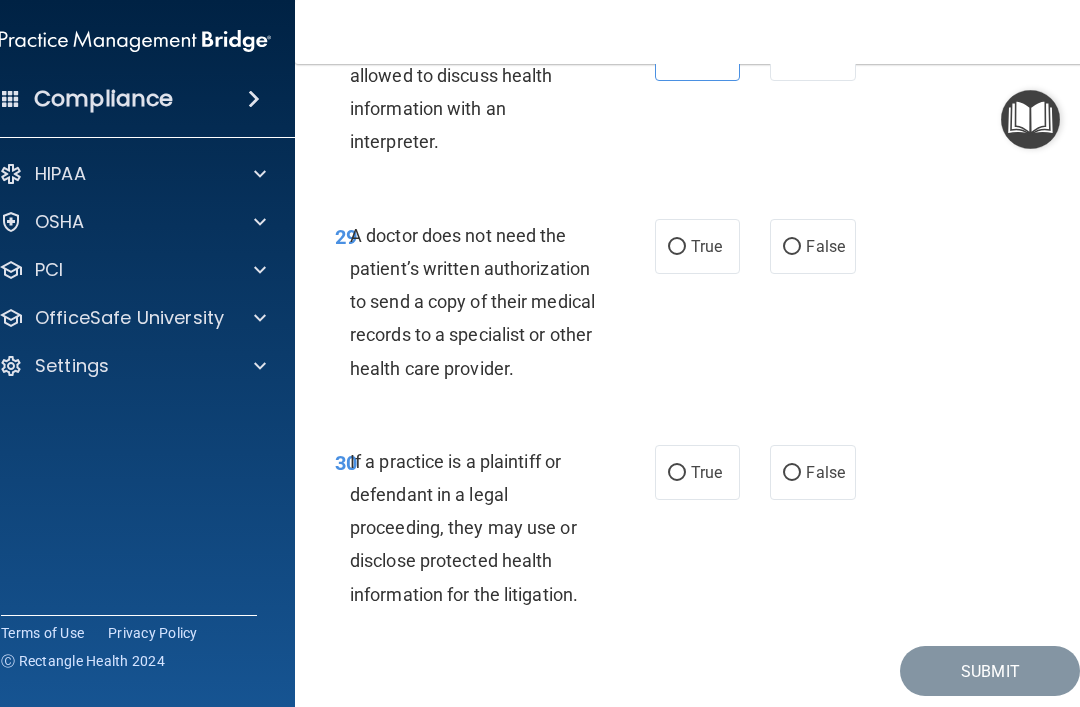scroll, scrollTop: 6669, scrollLeft: 0, axis: vertical 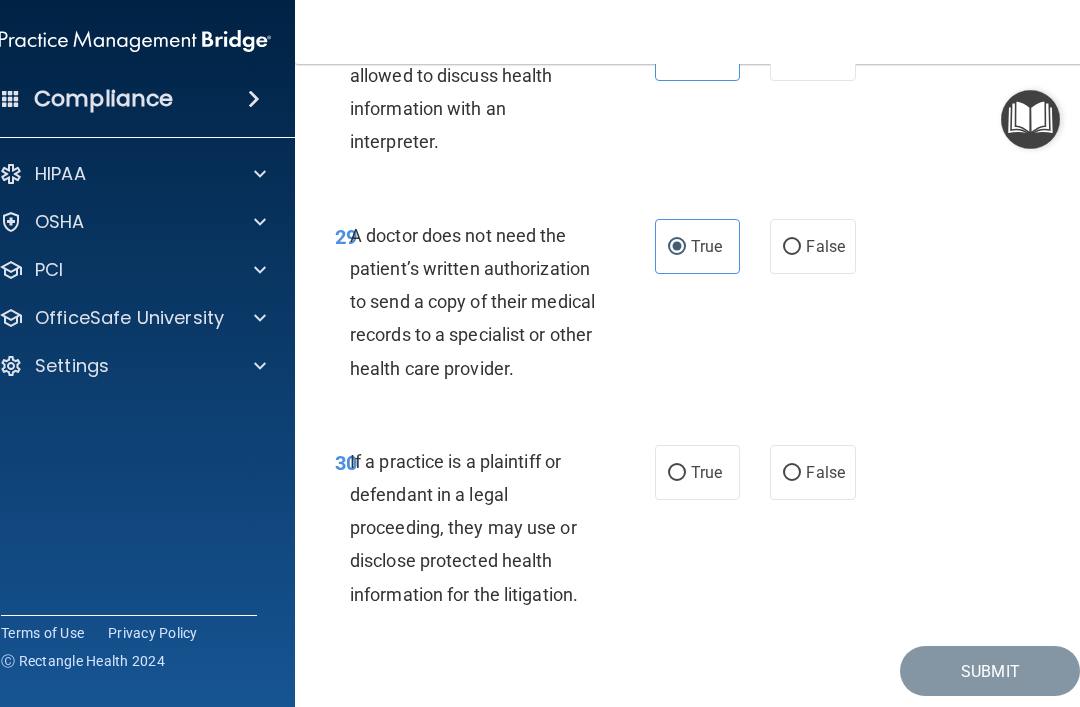 click on "True" at bounding box center (706, 472) 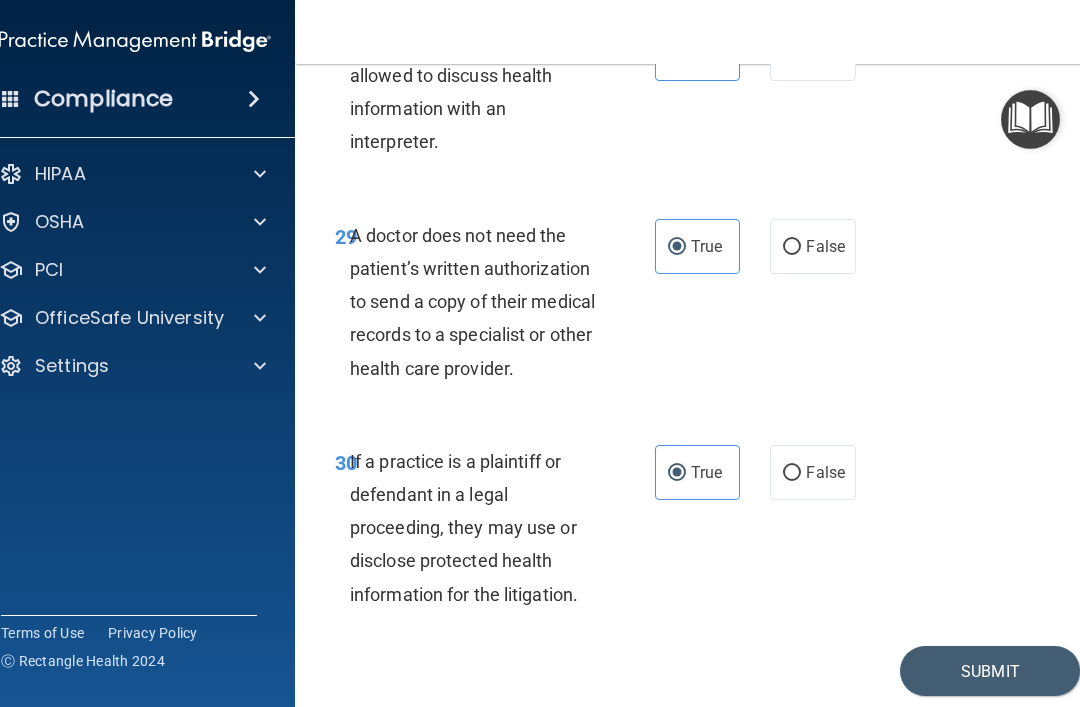 click on "Submit" at bounding box center [990, 671] 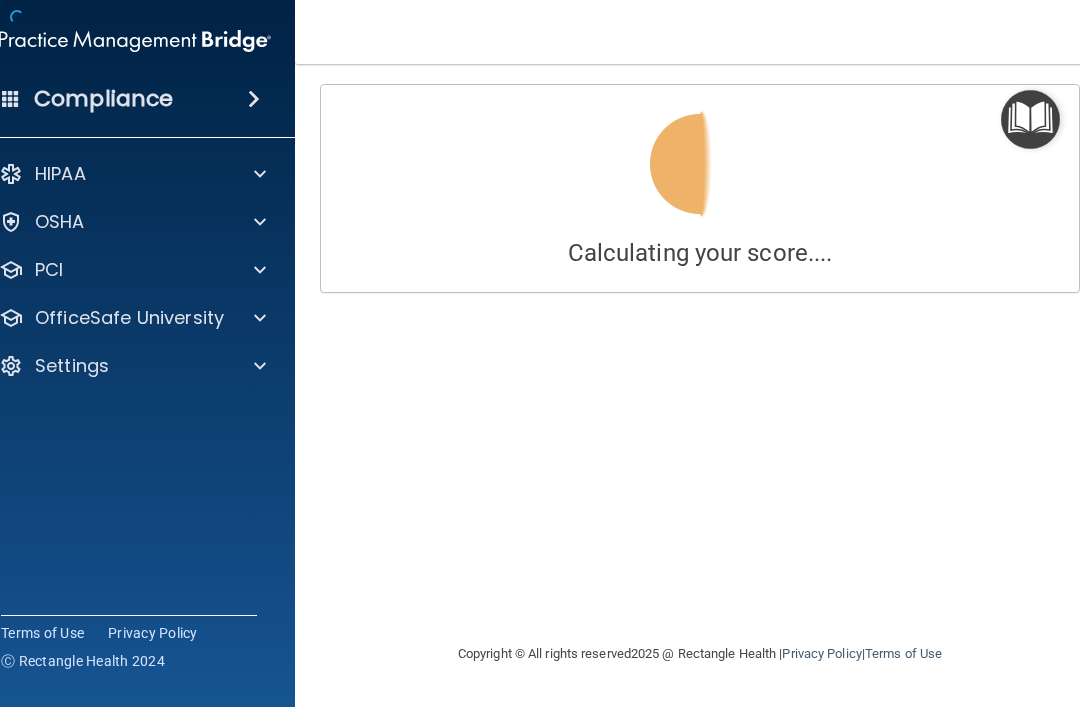 scroll, scrollTop: 0, scrollLeft: 0, axis: both 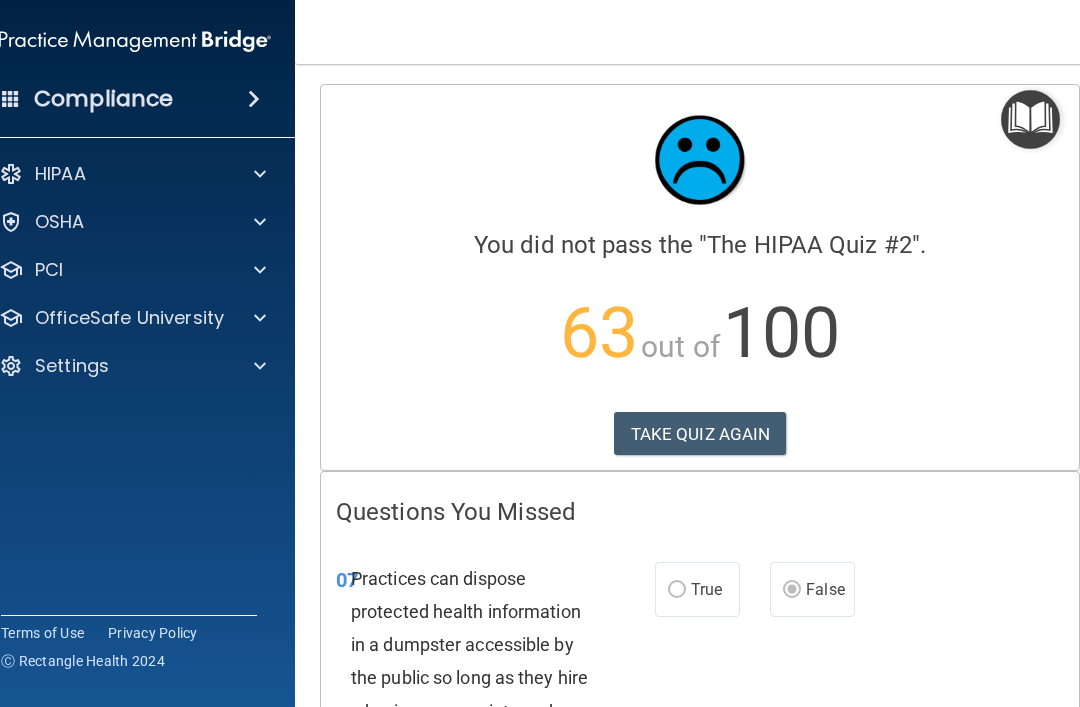 click on "TAKE QUIZ AGAIN" at bounding box center (700, 434) 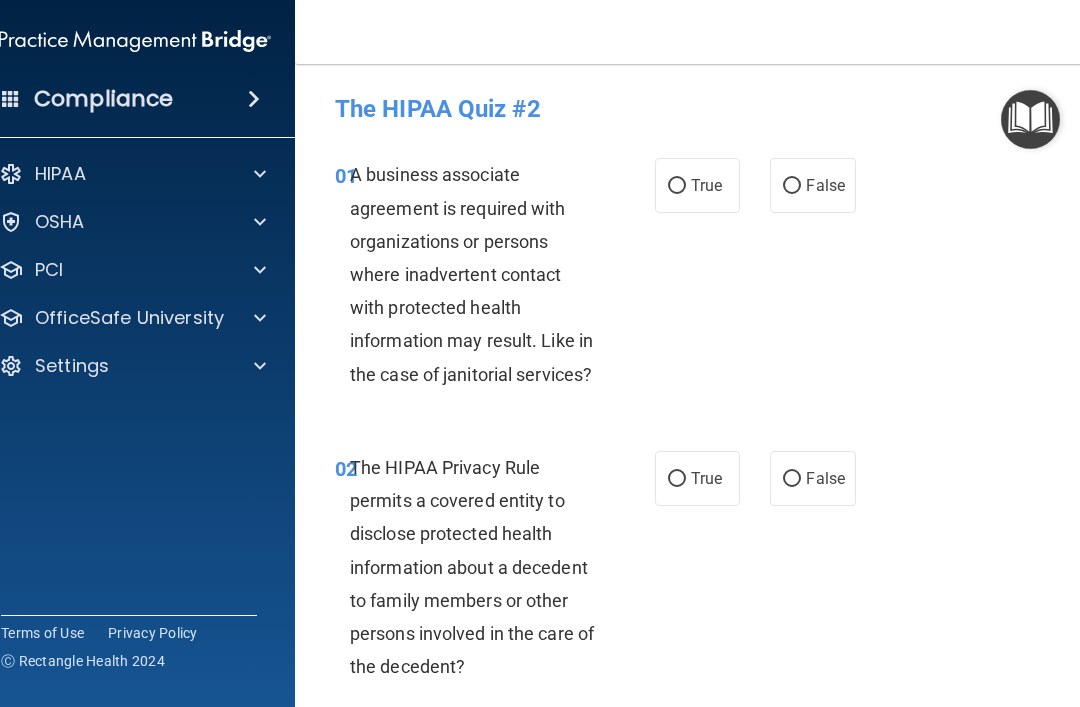 click on "True" at bounding box center [706, 185] 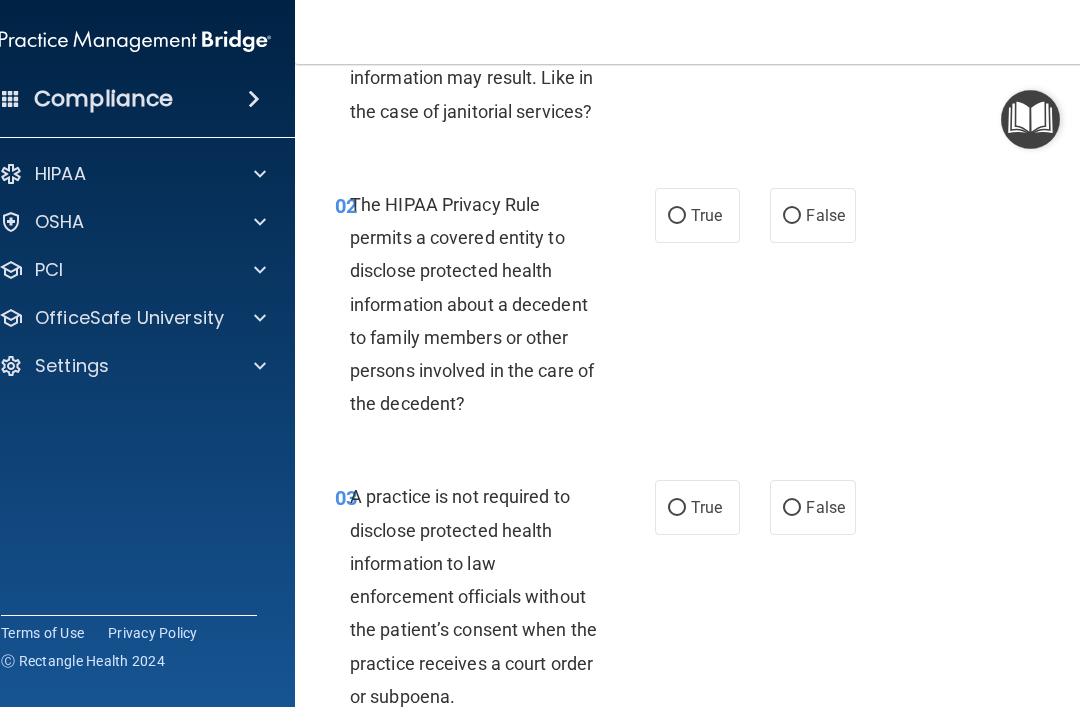 scroll, scrollTop: 264, scrollLeft: 0, axis: vertical 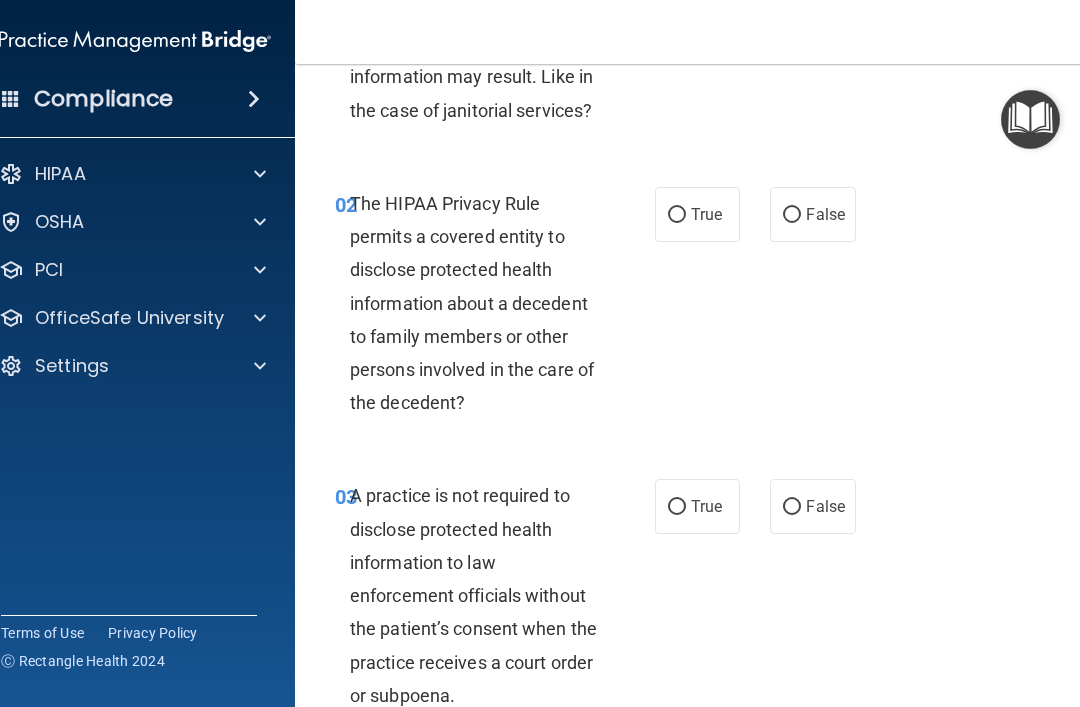 click on "False" at bounding box center [825, 214] 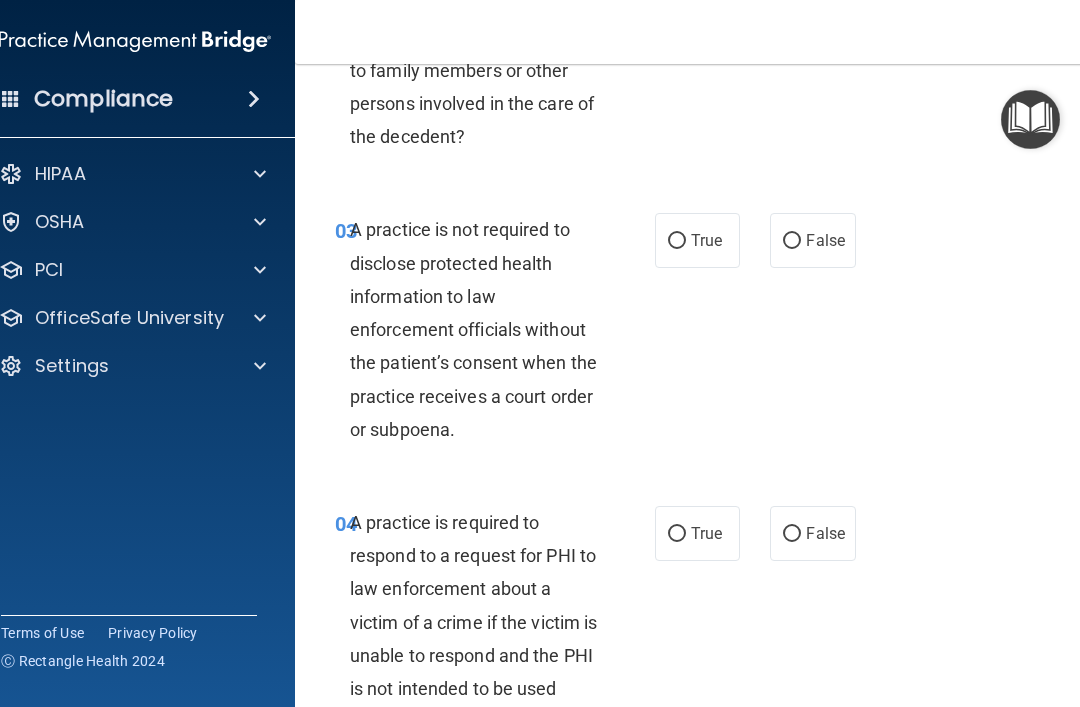 scroll, scrollTop: 560, scrollLeft: 0, axis: vertical 